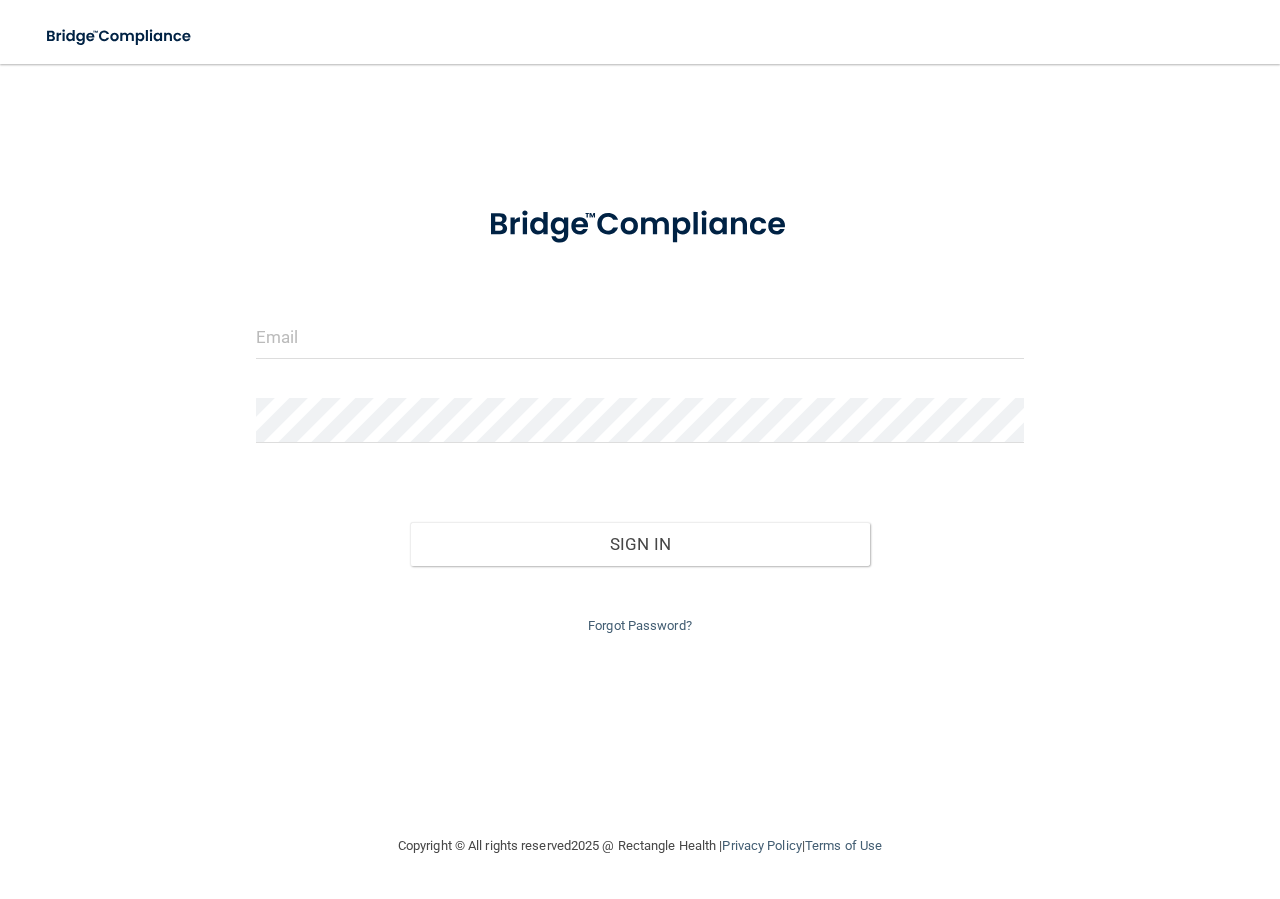 scroll, scrollTop: 0, scrollLeft: 0, axis: both 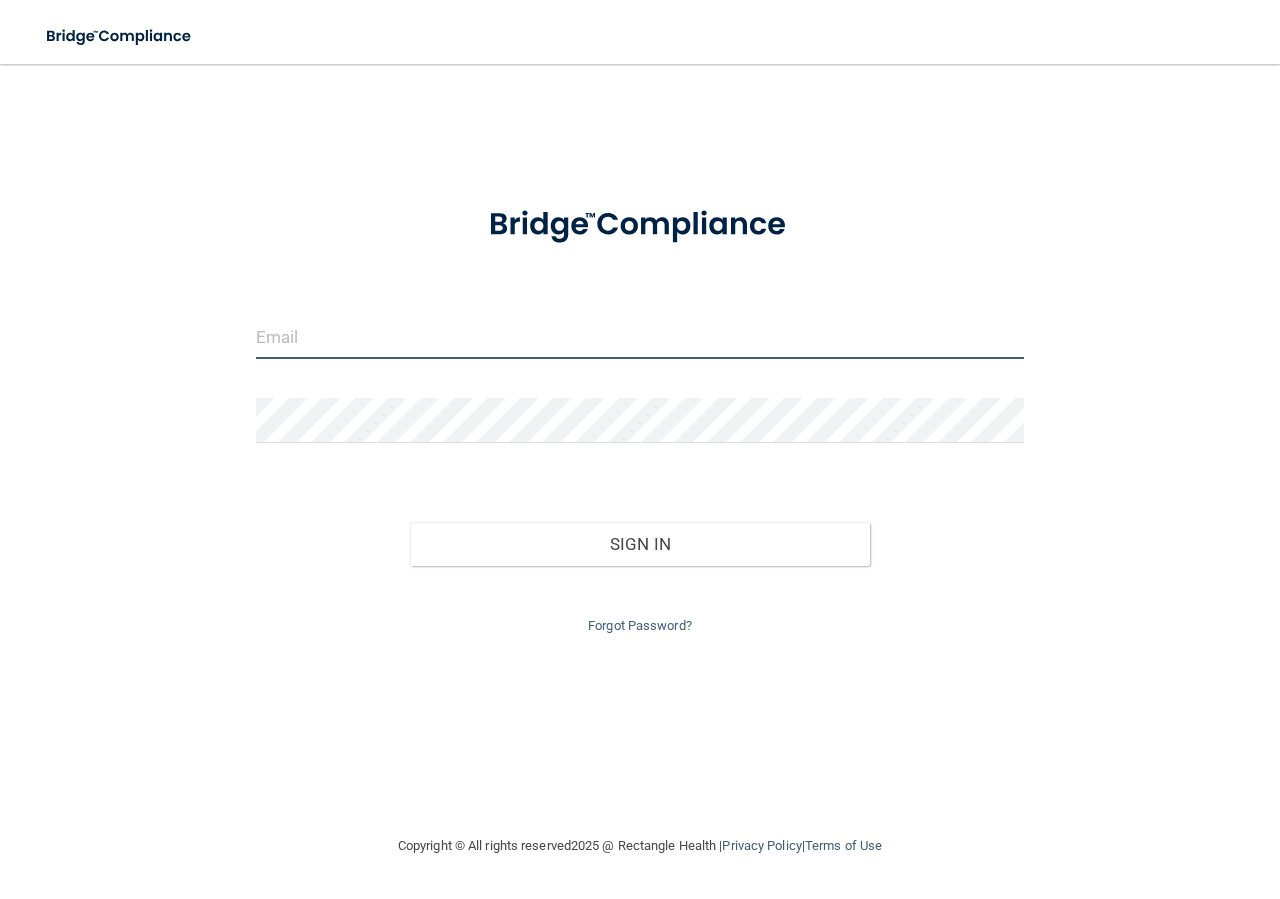 click at bounding box center [640, 336] 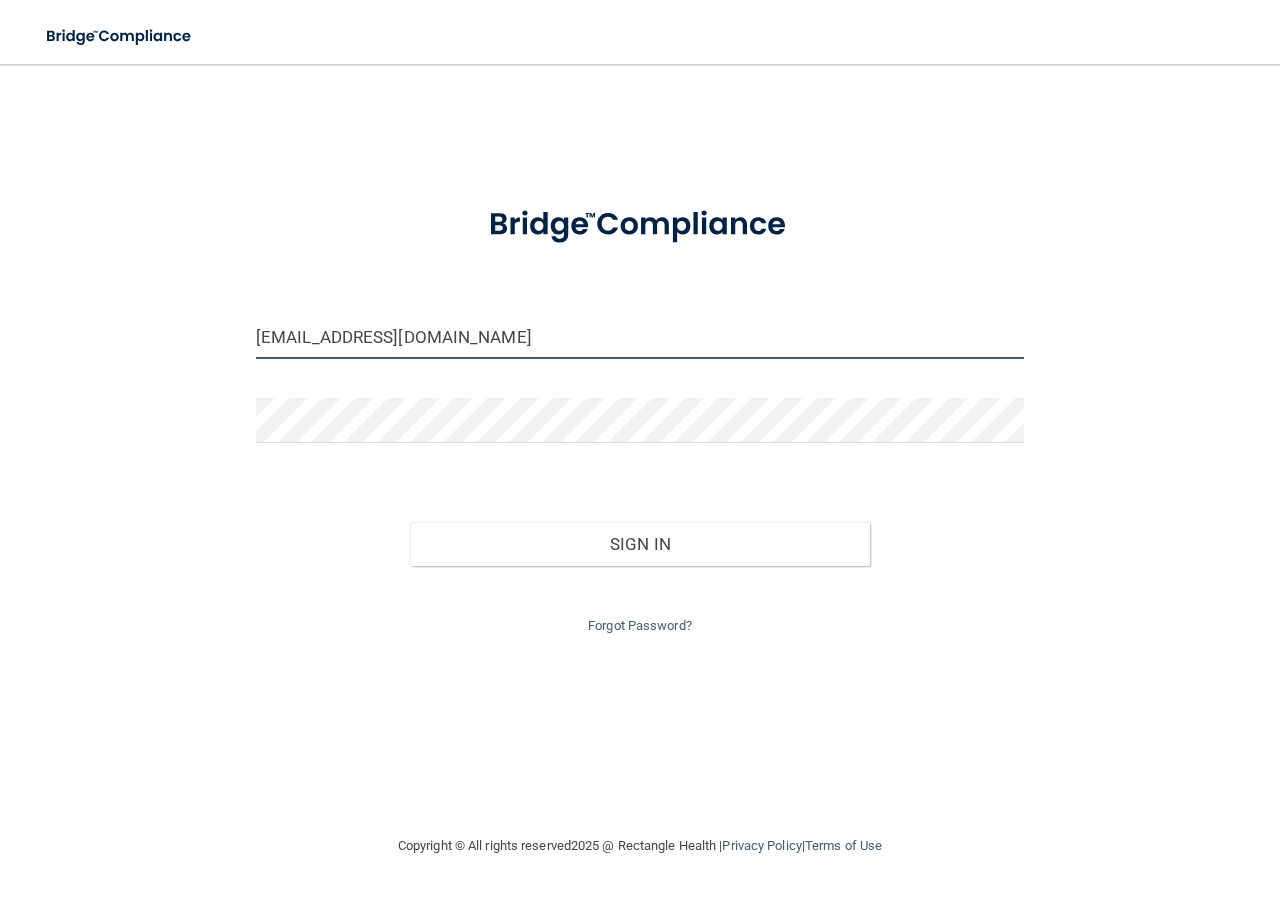 type on "[EMAIL_ADDRESS][DOMAIN_NAME]" 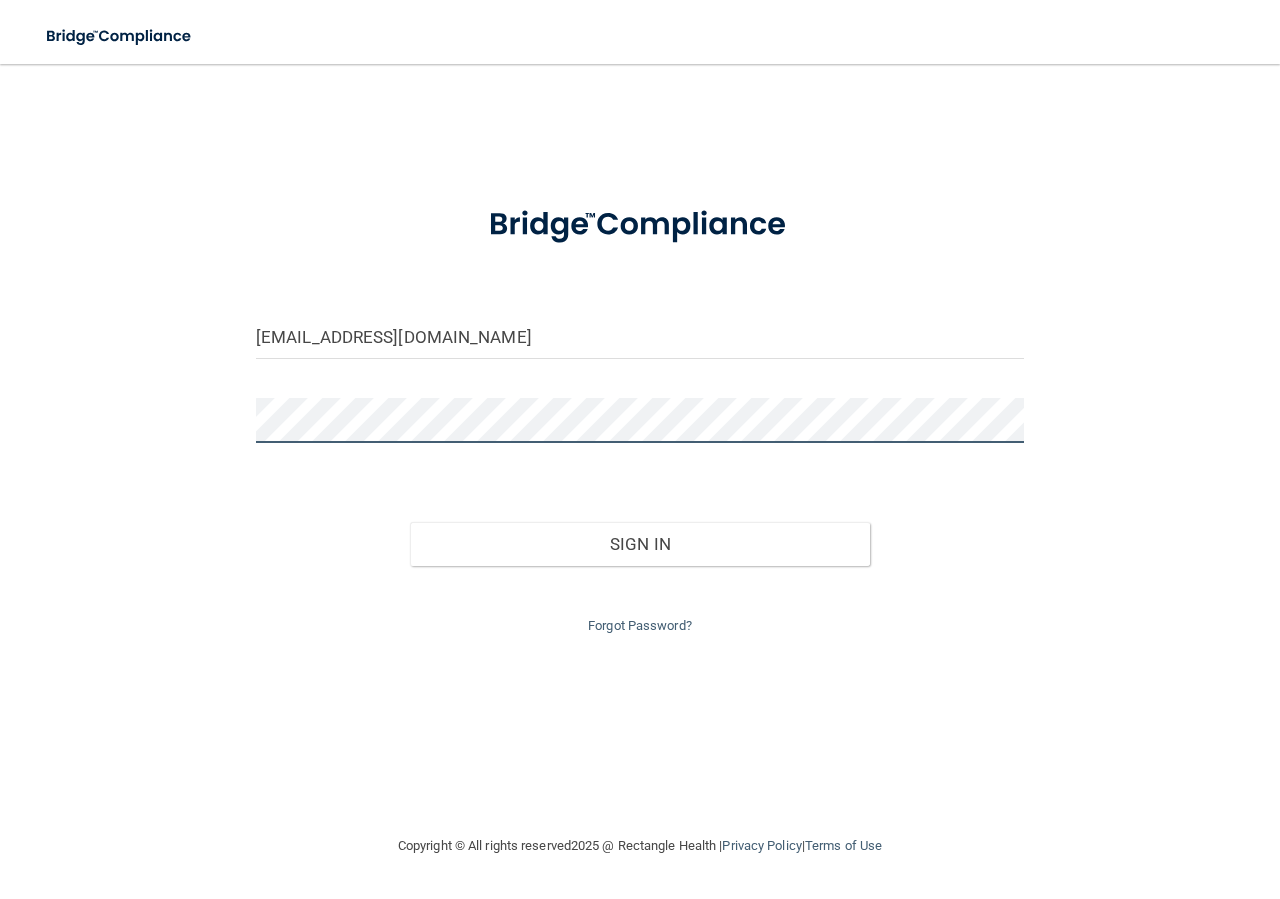 click on "Sign In" at bounding box center (640, 544) 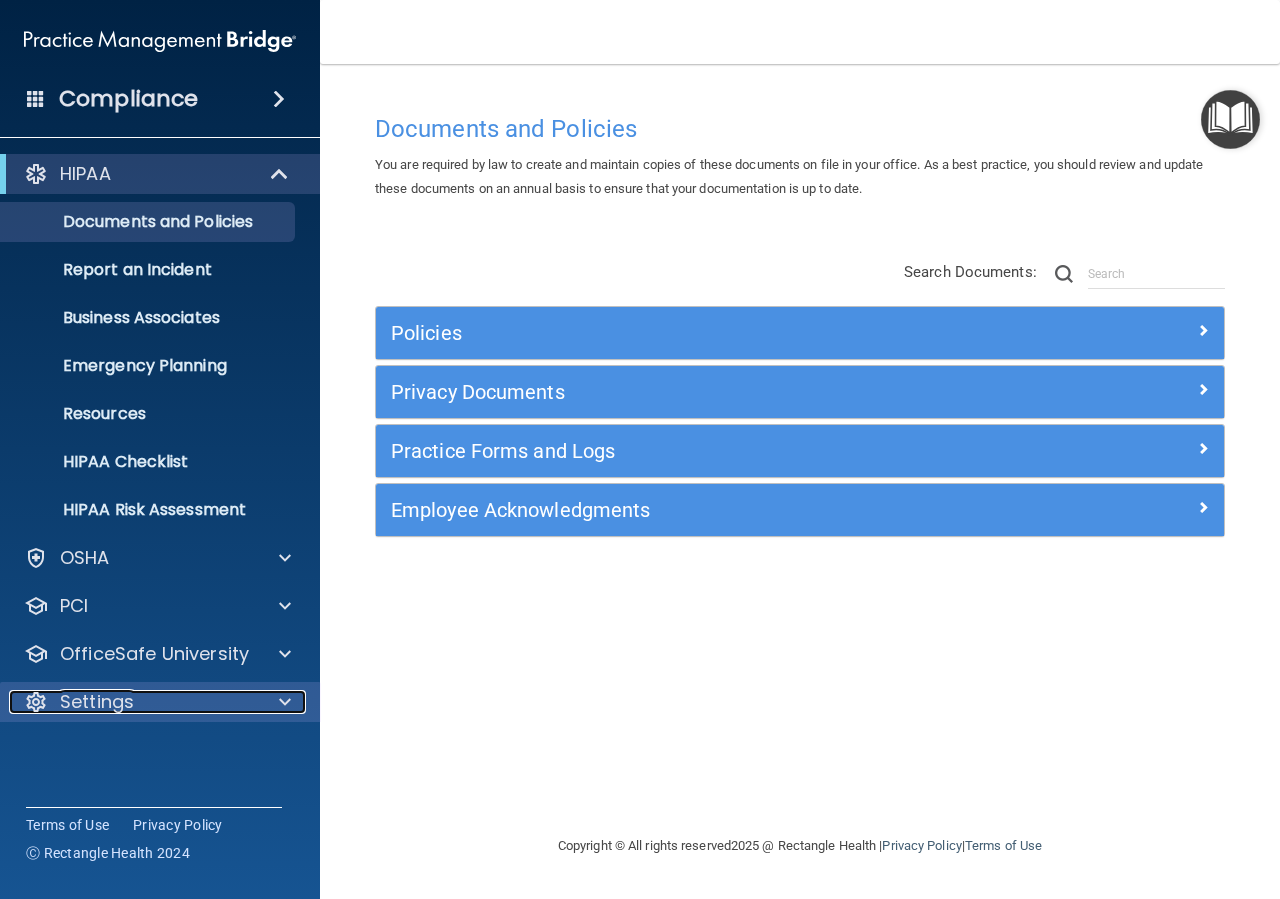 click at bounding box center (282, 702) 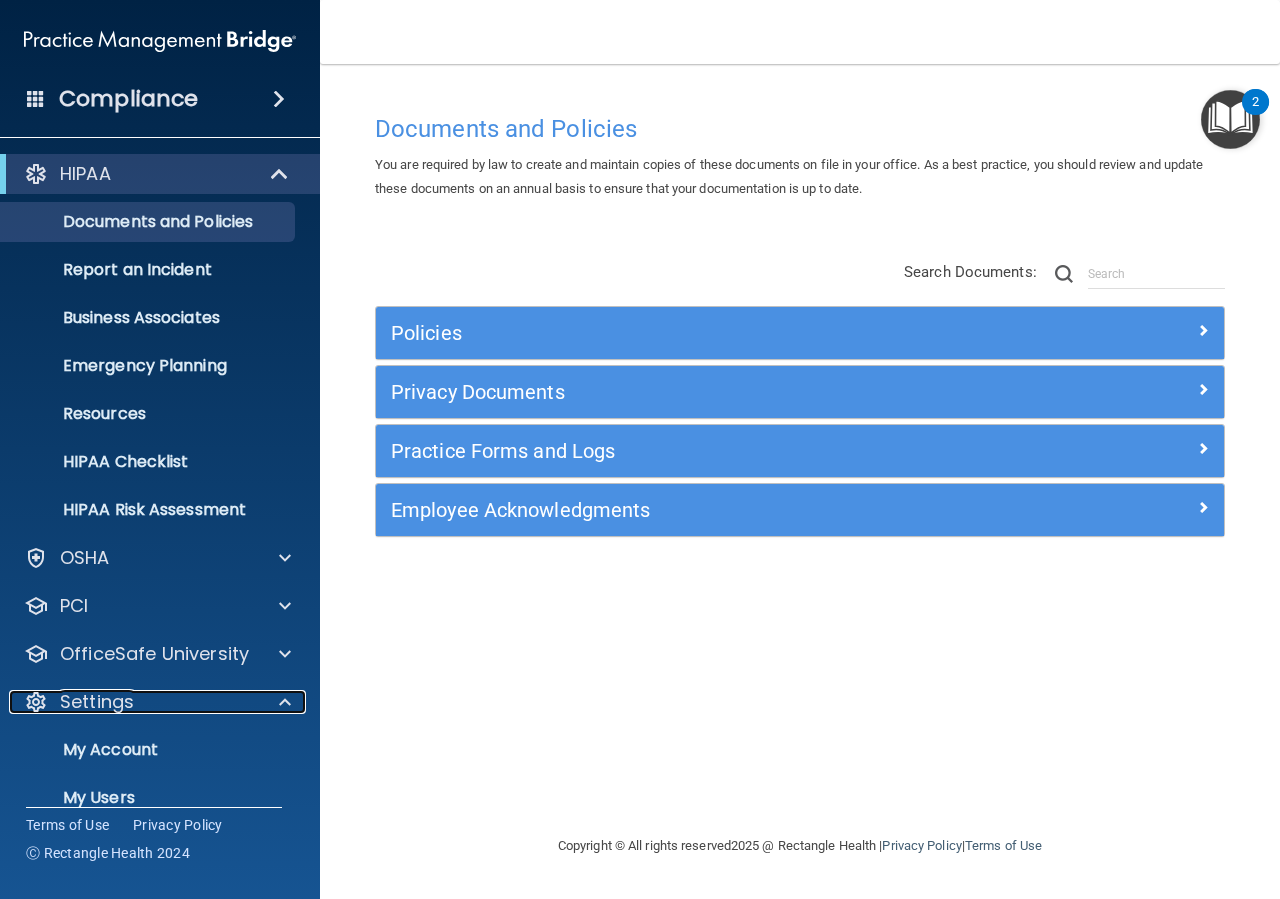 scroll, scrollTop: 90, scrollLeft: 0, axis: vertical 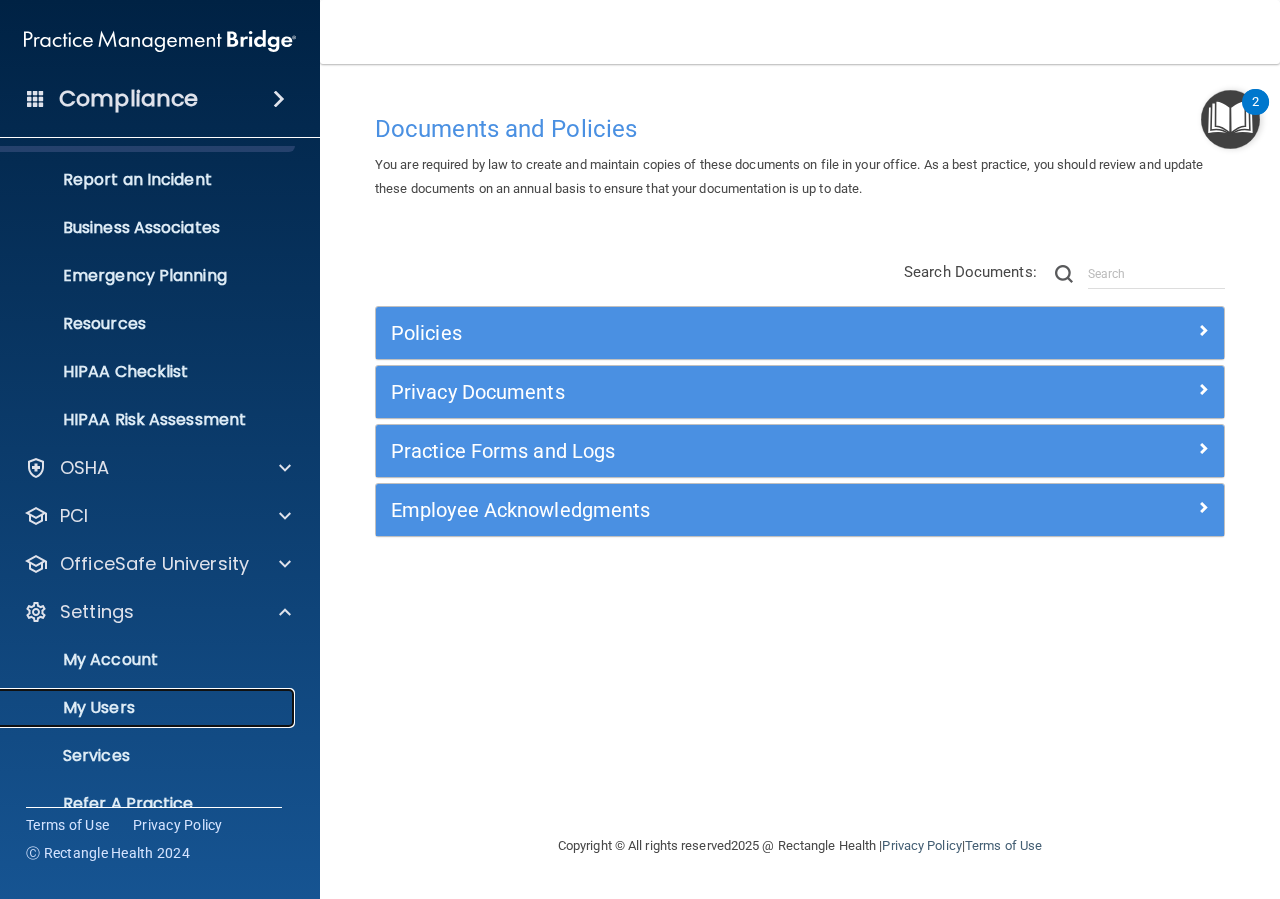 click on "My Users" at bounding box center (149, 708) 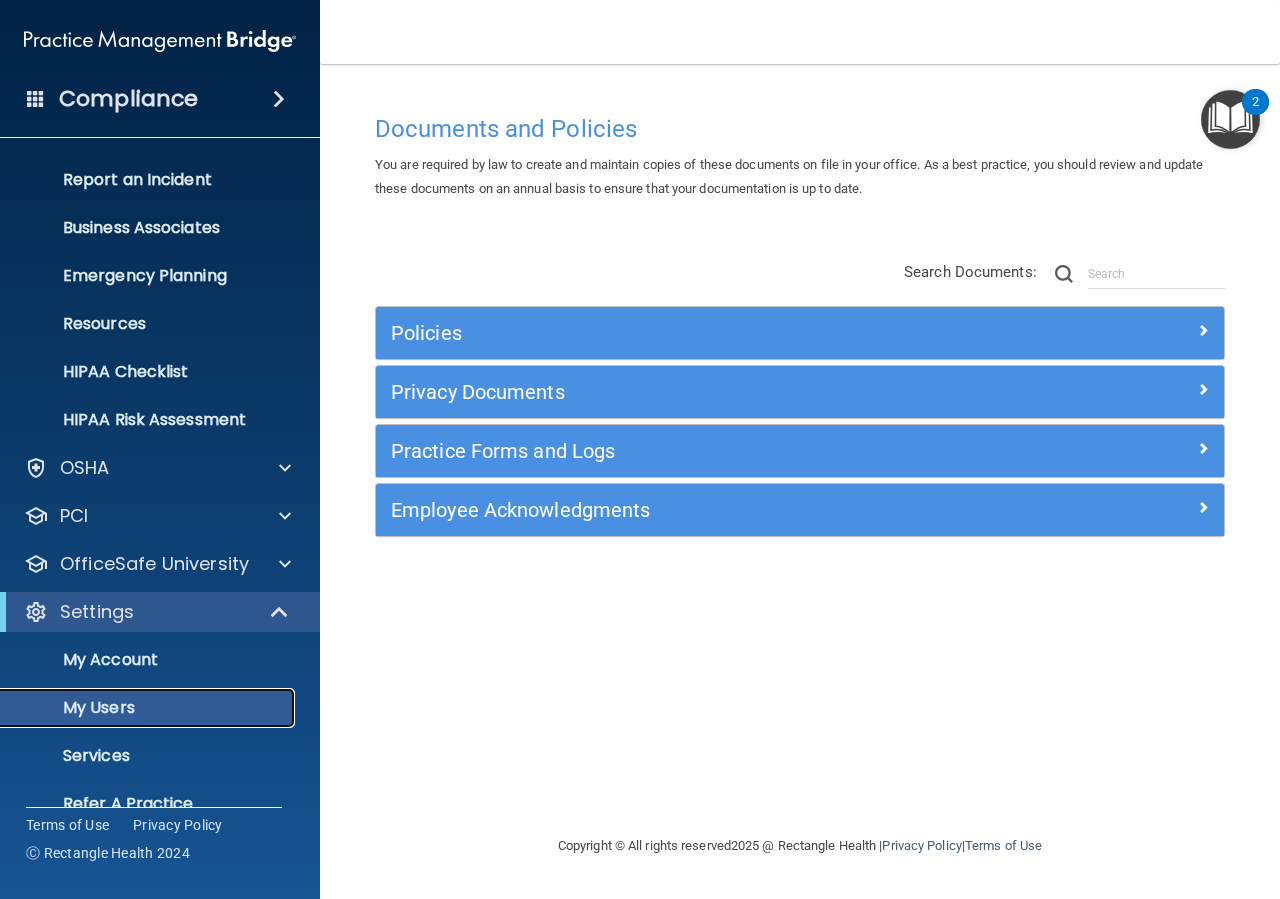 scroll, scrollTop: 0, scrollLeft: 0, axis: both 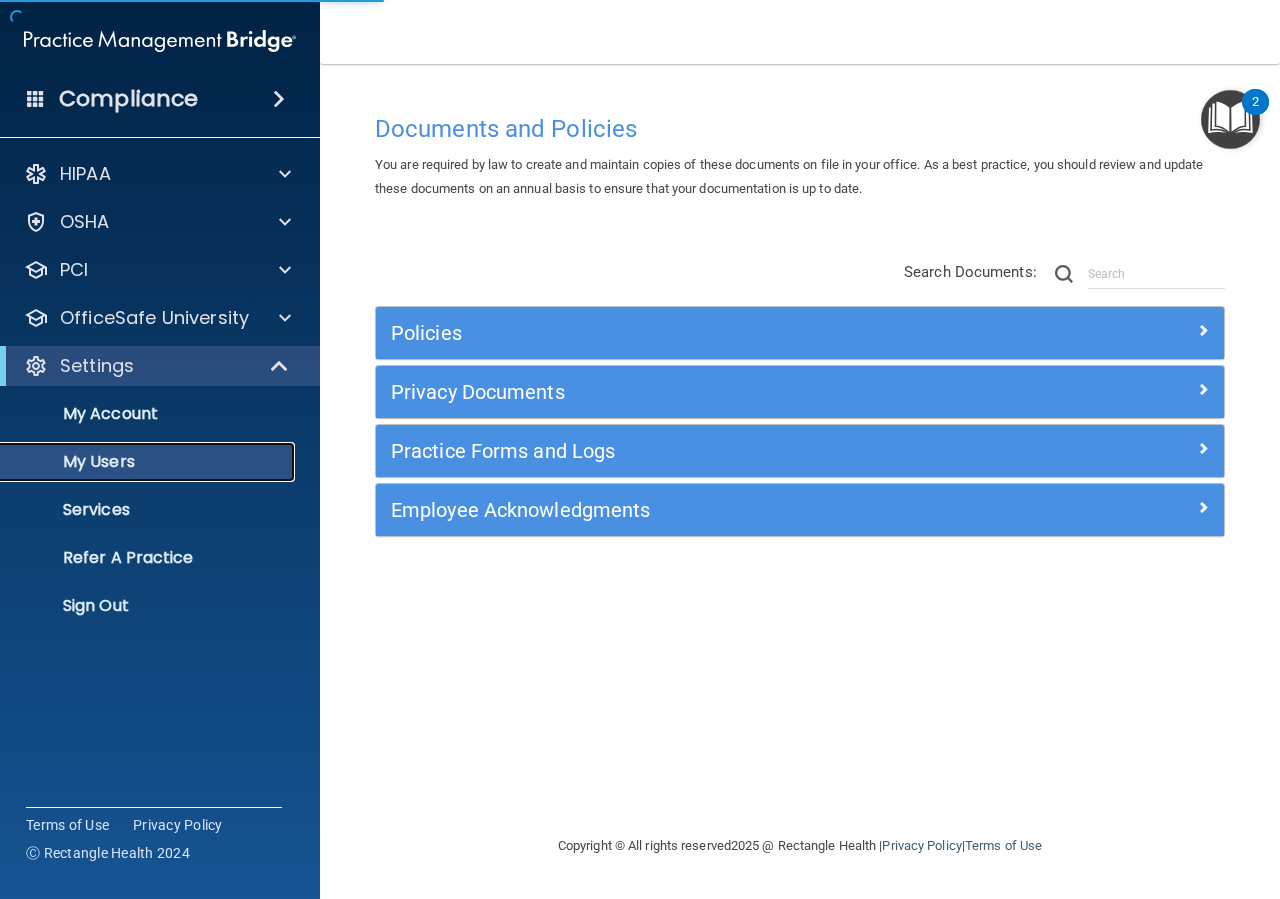 select on "20" 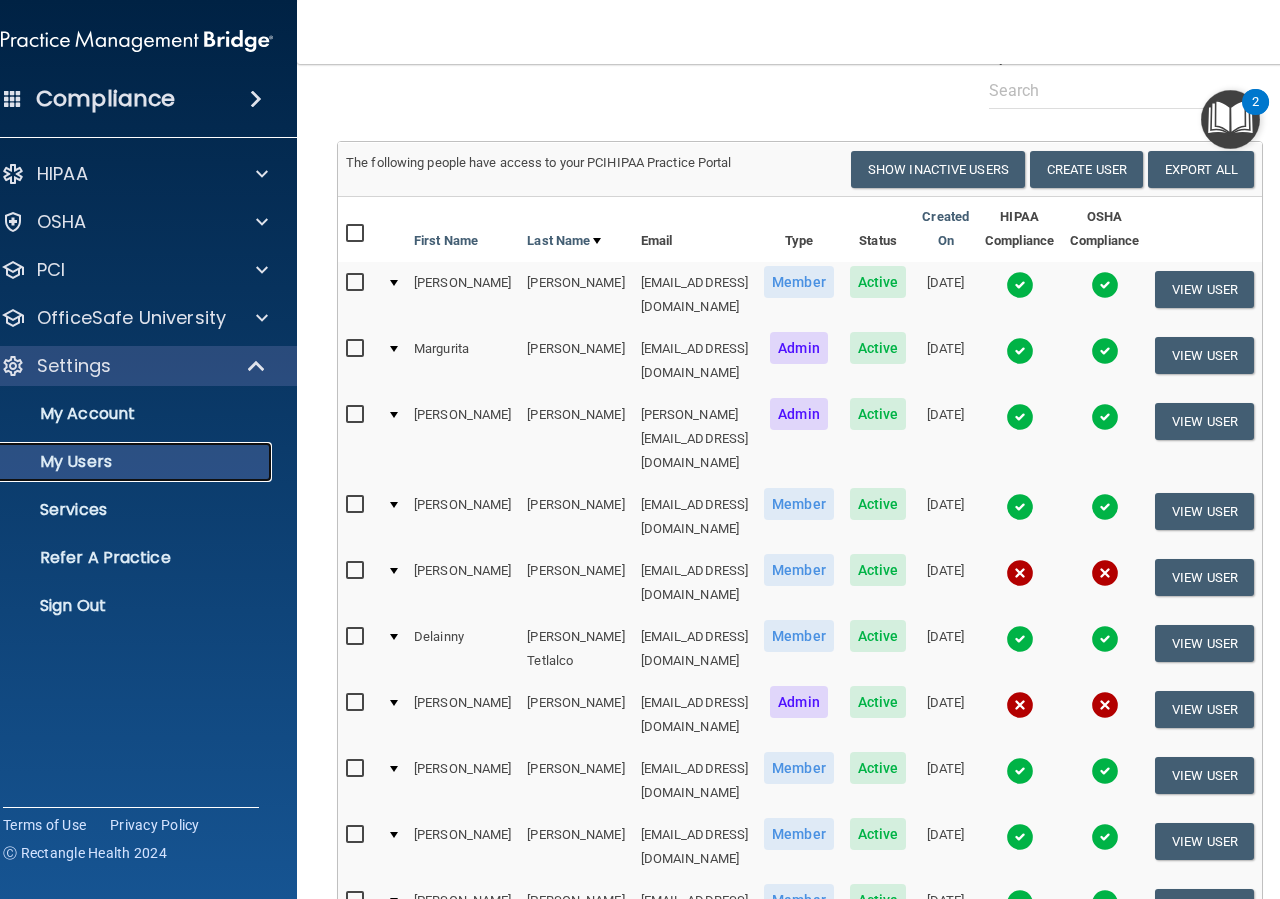 scroll, scrollTop: 0, scrollLeft: 0, axis: both 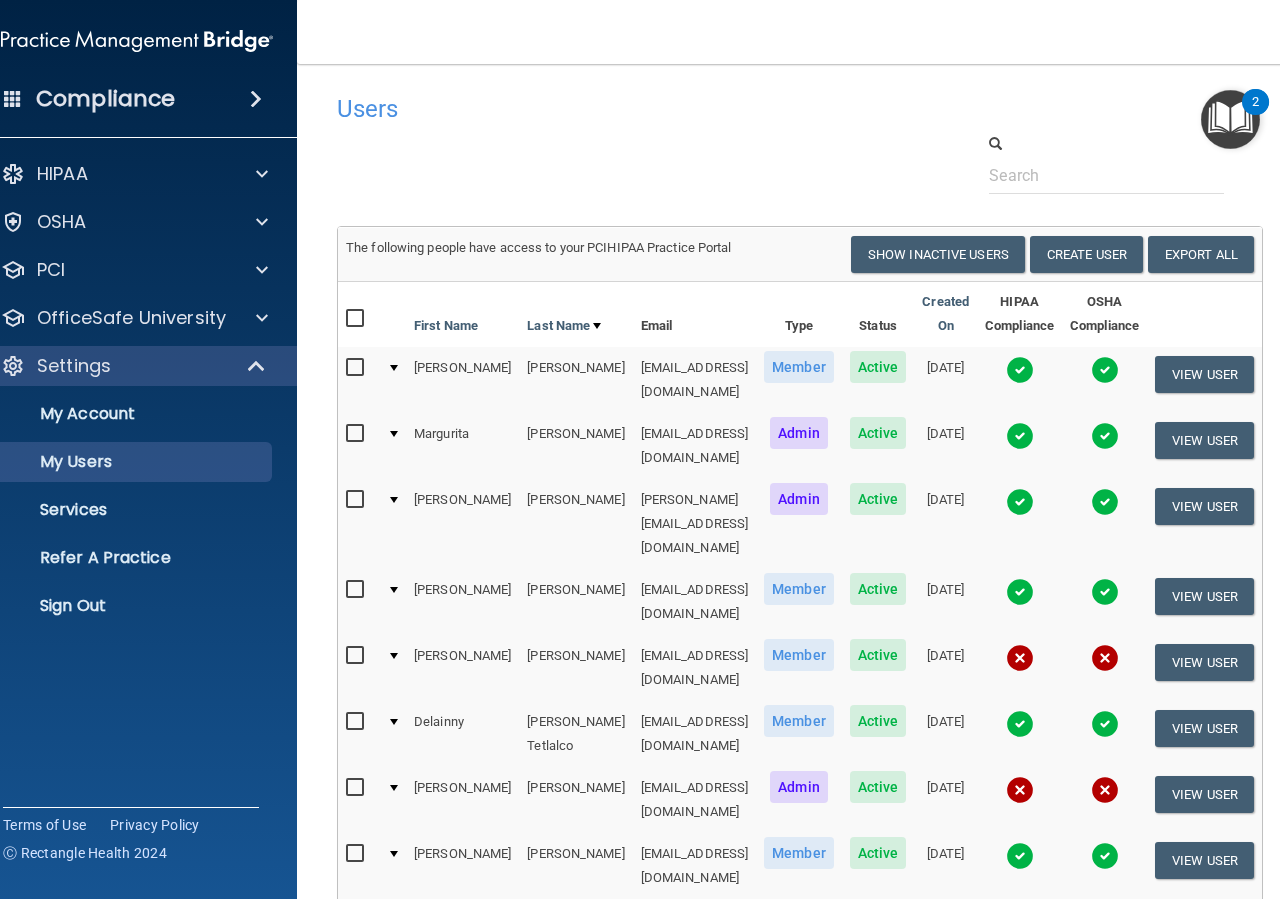 click on "Compliance" at bounding box center [137, 99] 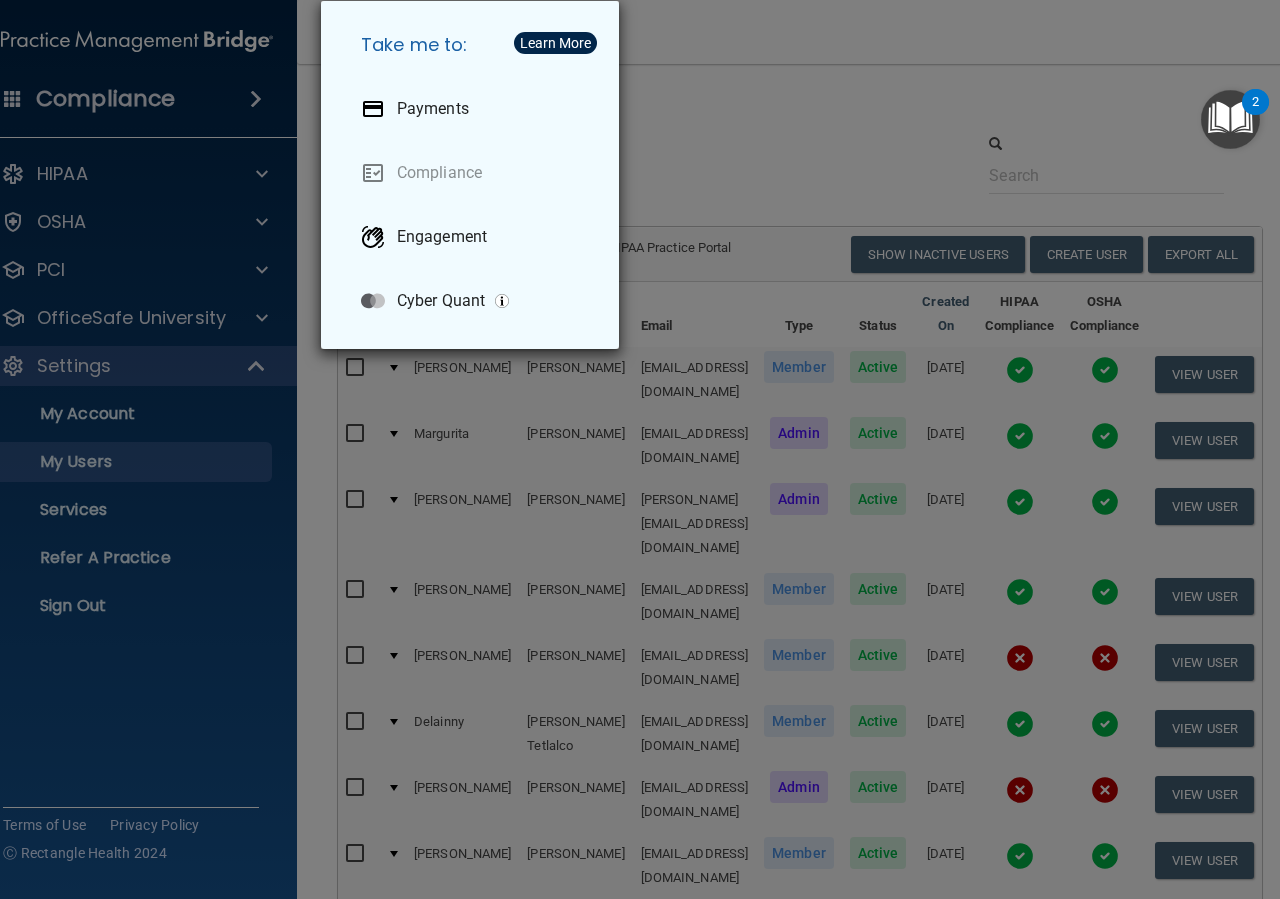 click on "Take me to:             Payments                   Compliance                     Engagement                     Cyber Quant" at bounding box center [640, 449] 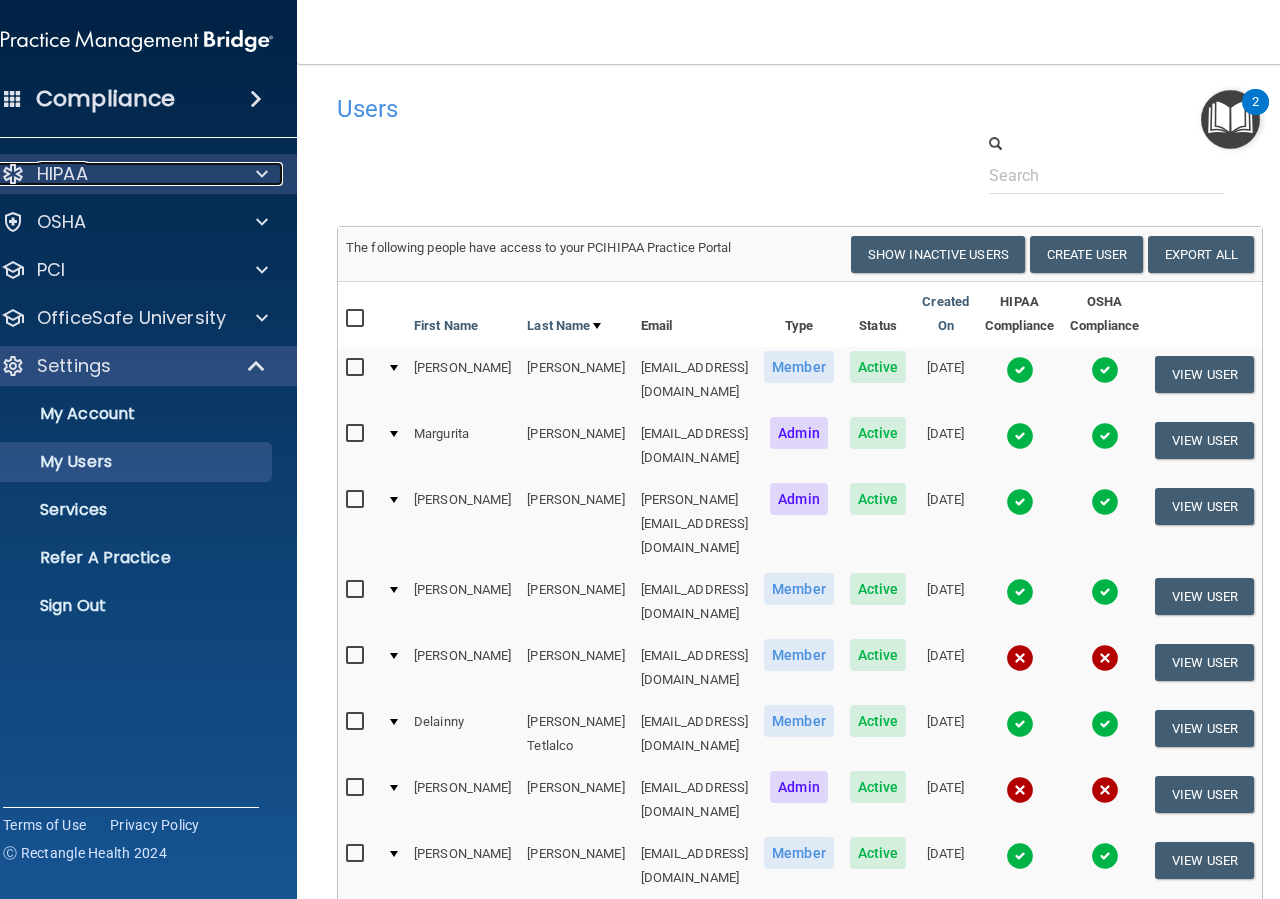click at bounding box center [259, 174] 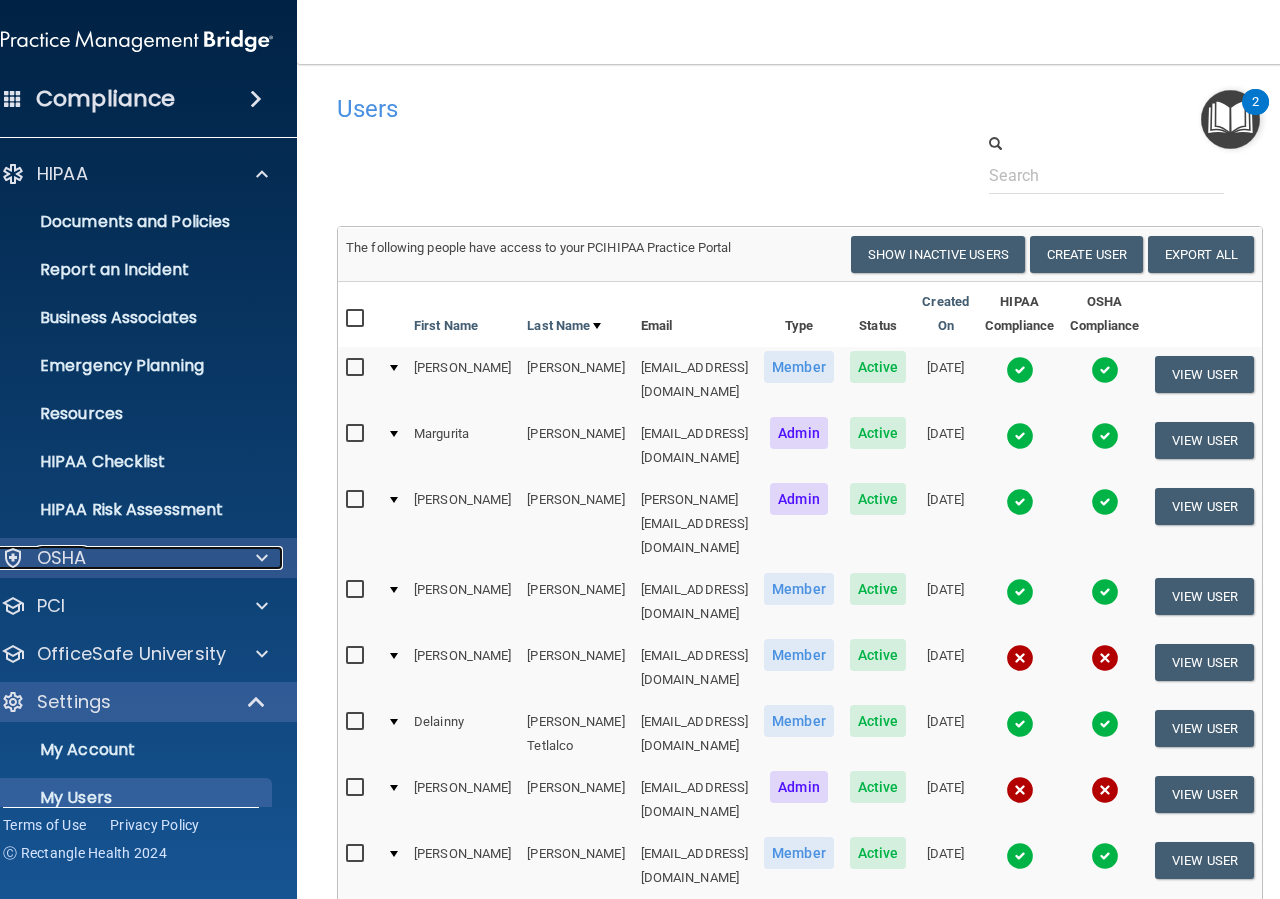 click at bounding box center [262, 558] 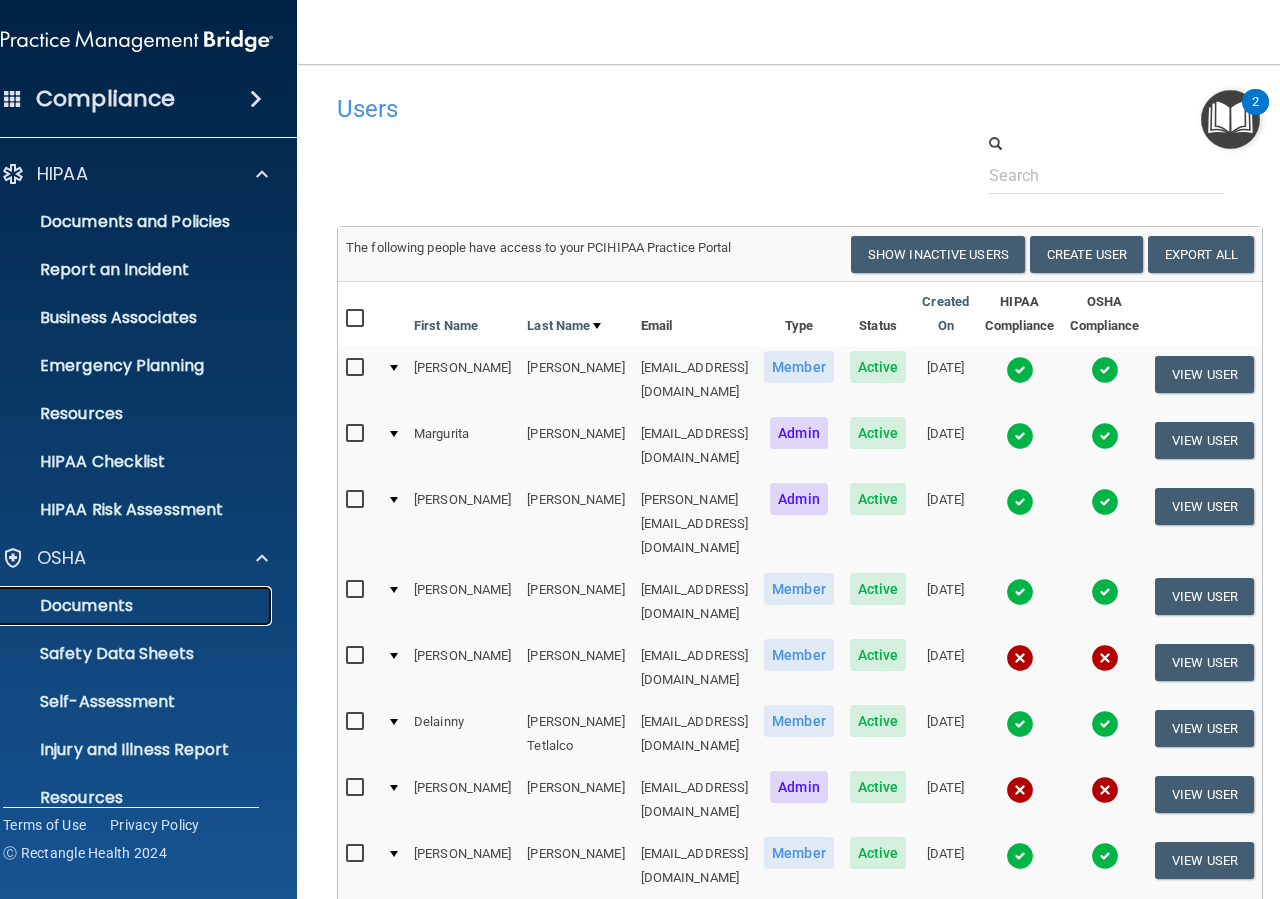 click on "Documents" at bounding box center [126, 606] 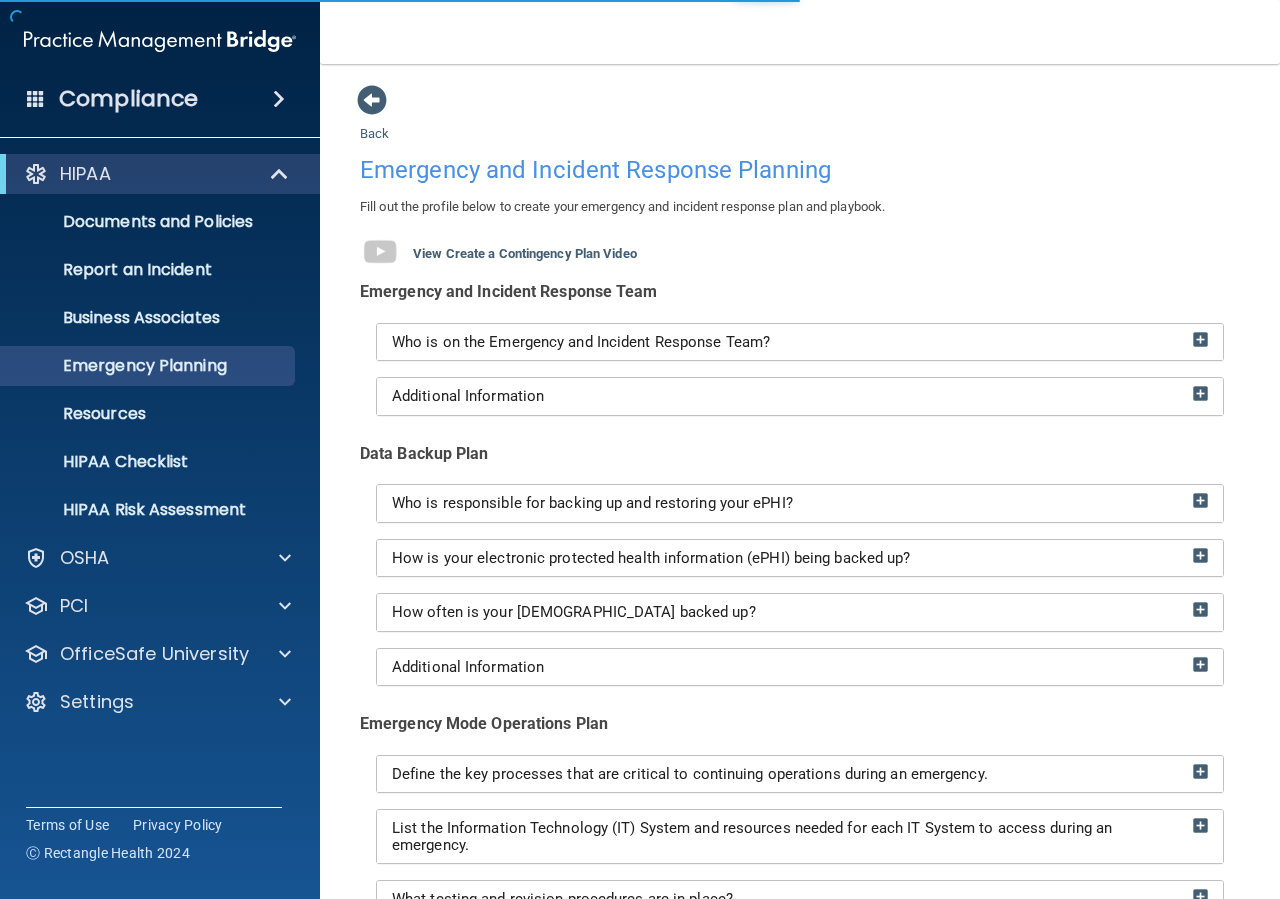 scroll, scrollTop: 0, scrollLeft: 0, axis: both 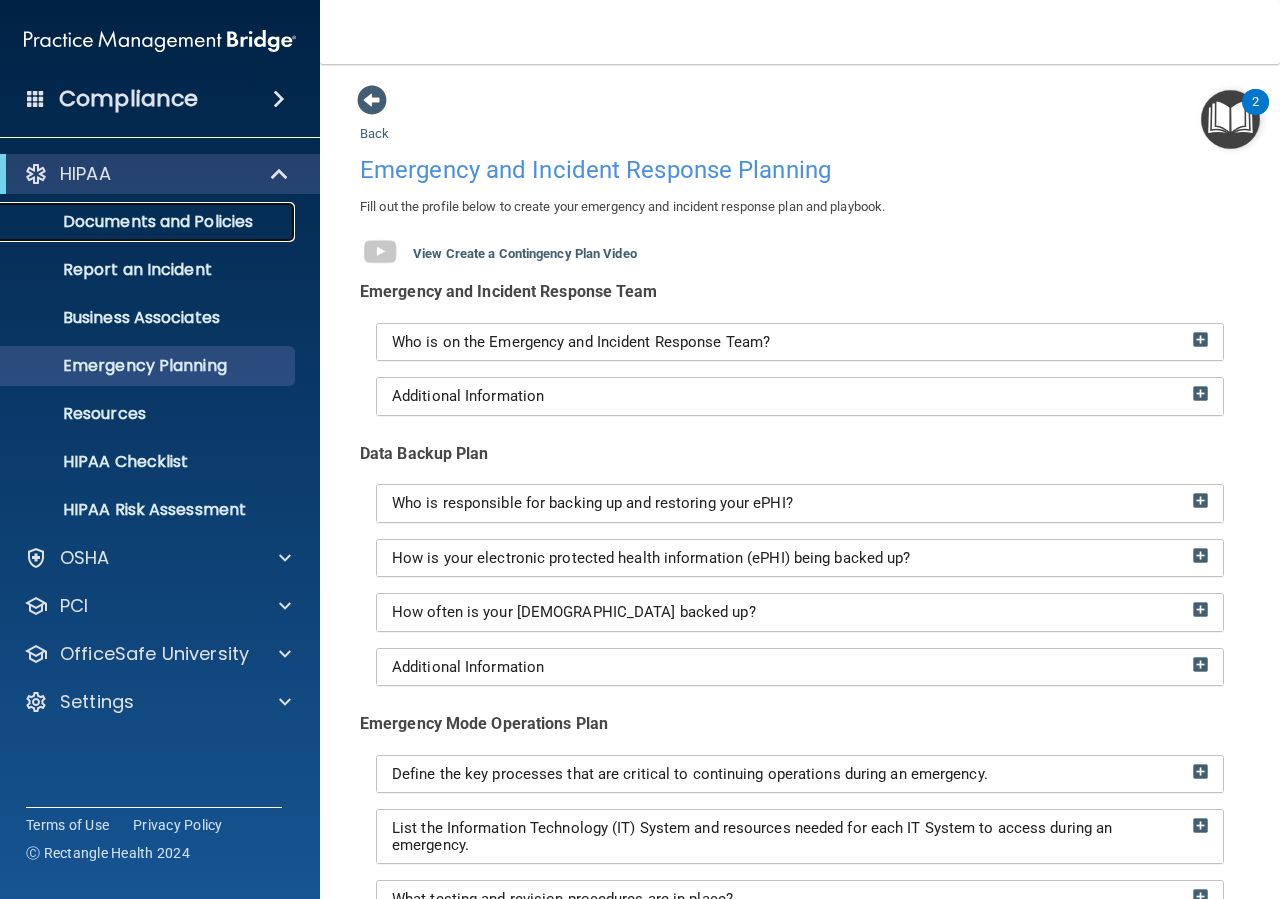click on "Documents and Policies" at bounding box center (149, 222) 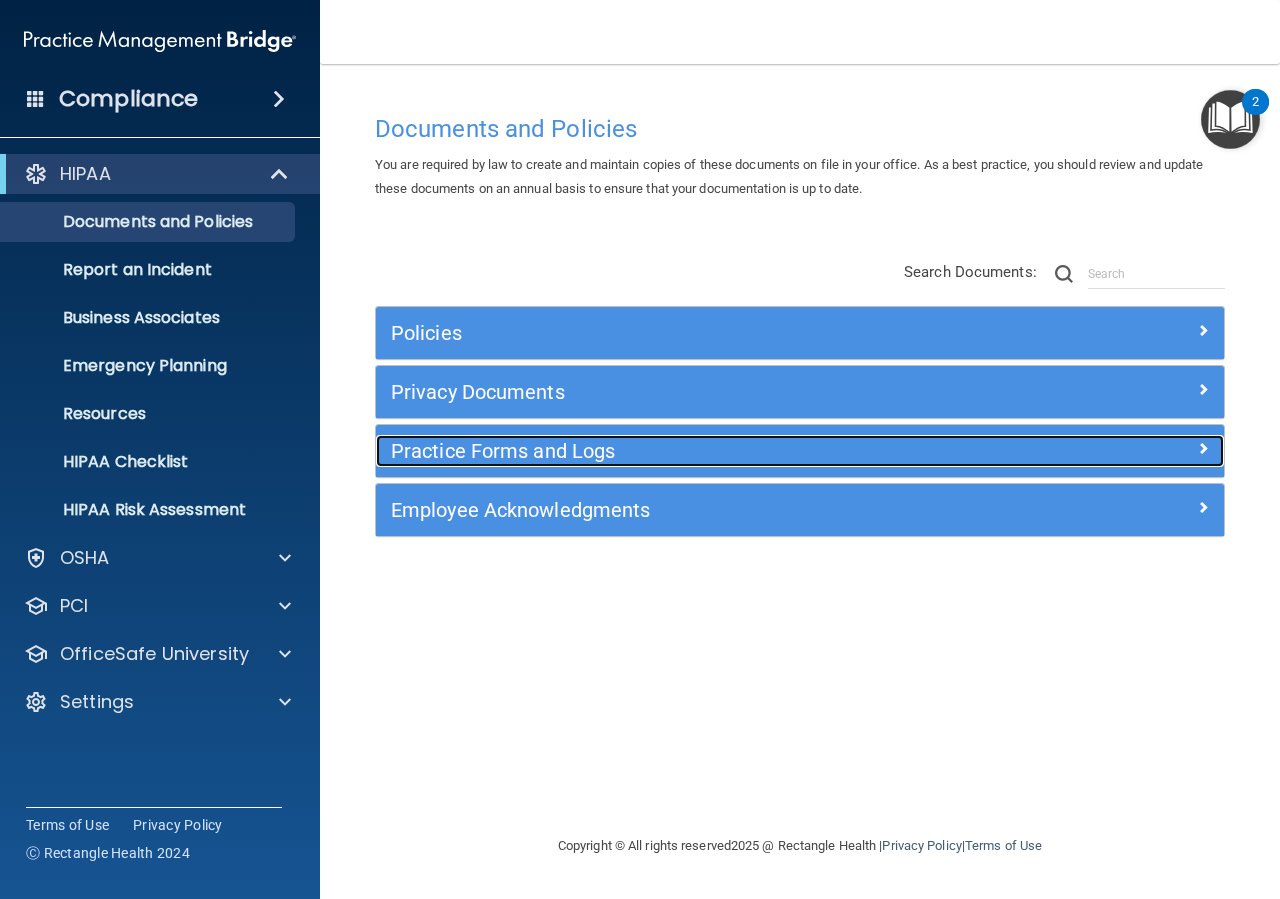 click on "Practice Forms and Logs" at bounding box center [694, 451] 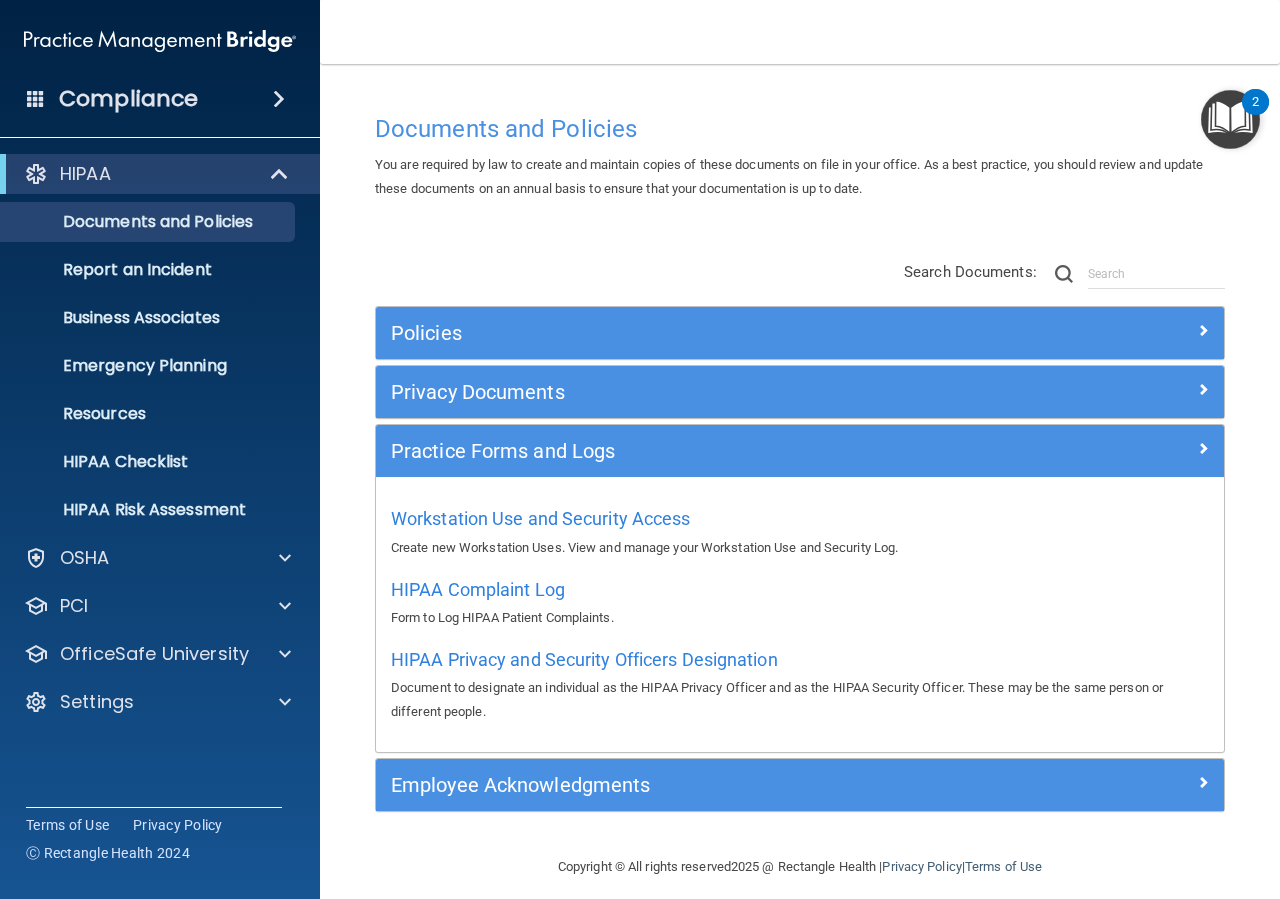 click on "Privacy Documents
Manage Patient Requests and Authorizations         A document generation tool that helps you manage and execute  patient authorizations.                 Notice of Privacy Practices                         This notice describes how health and medical information about your patients may be used and disclosed and how patients can obtain access to their information." at bounding box center [800, 392] 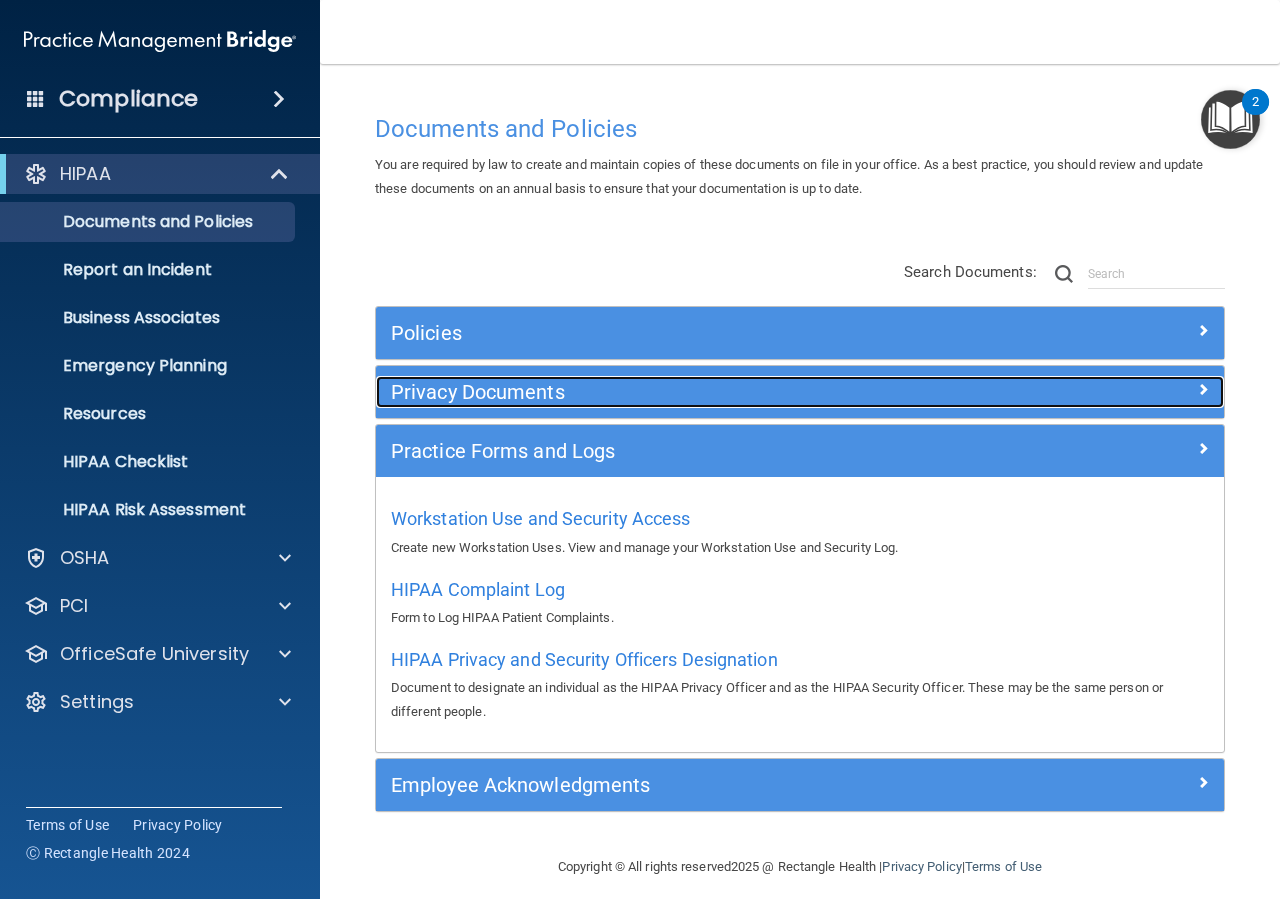 click on "Privacy Documents" at bounding box center [694, 392] 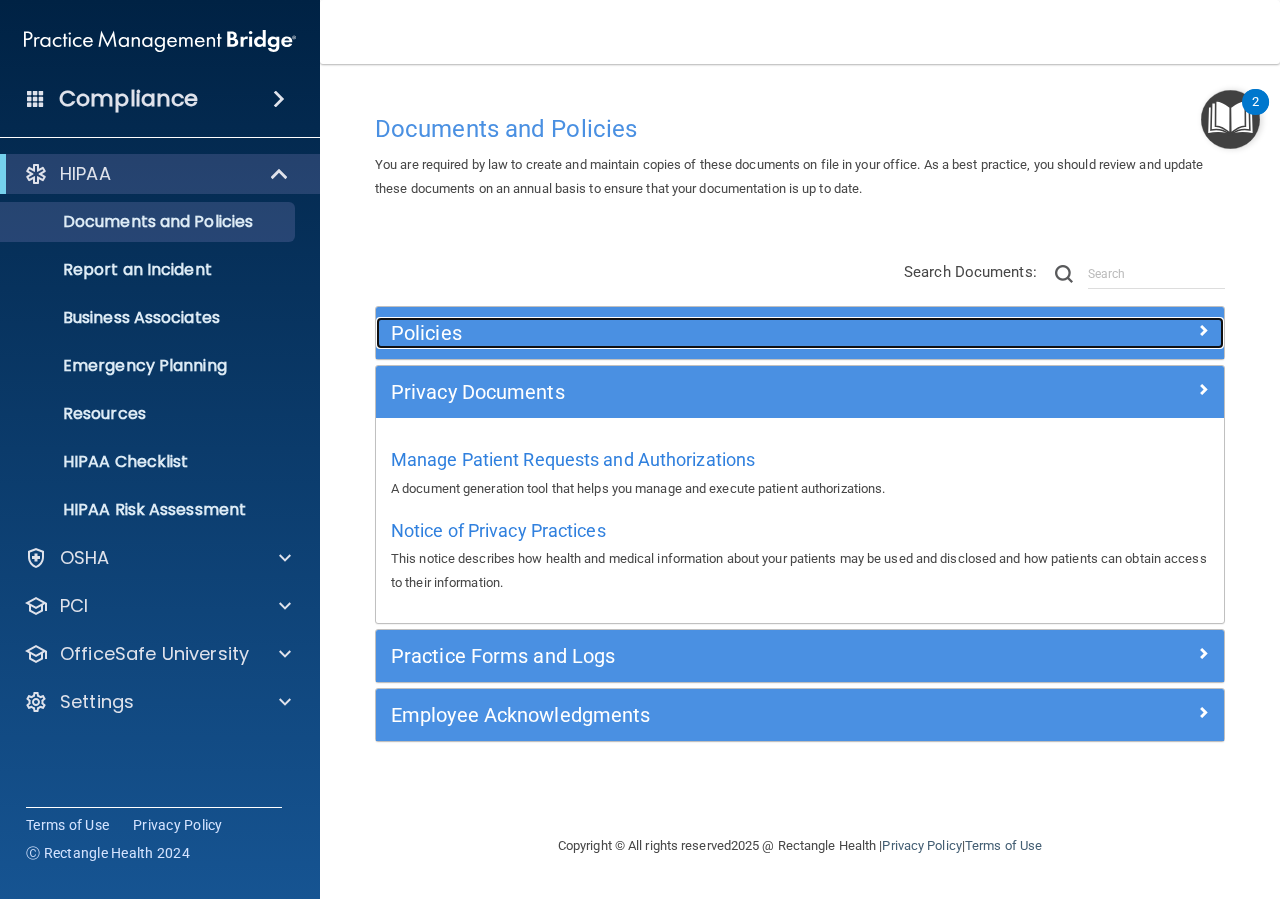 click on "Policies" at bounding box center [694, 333] 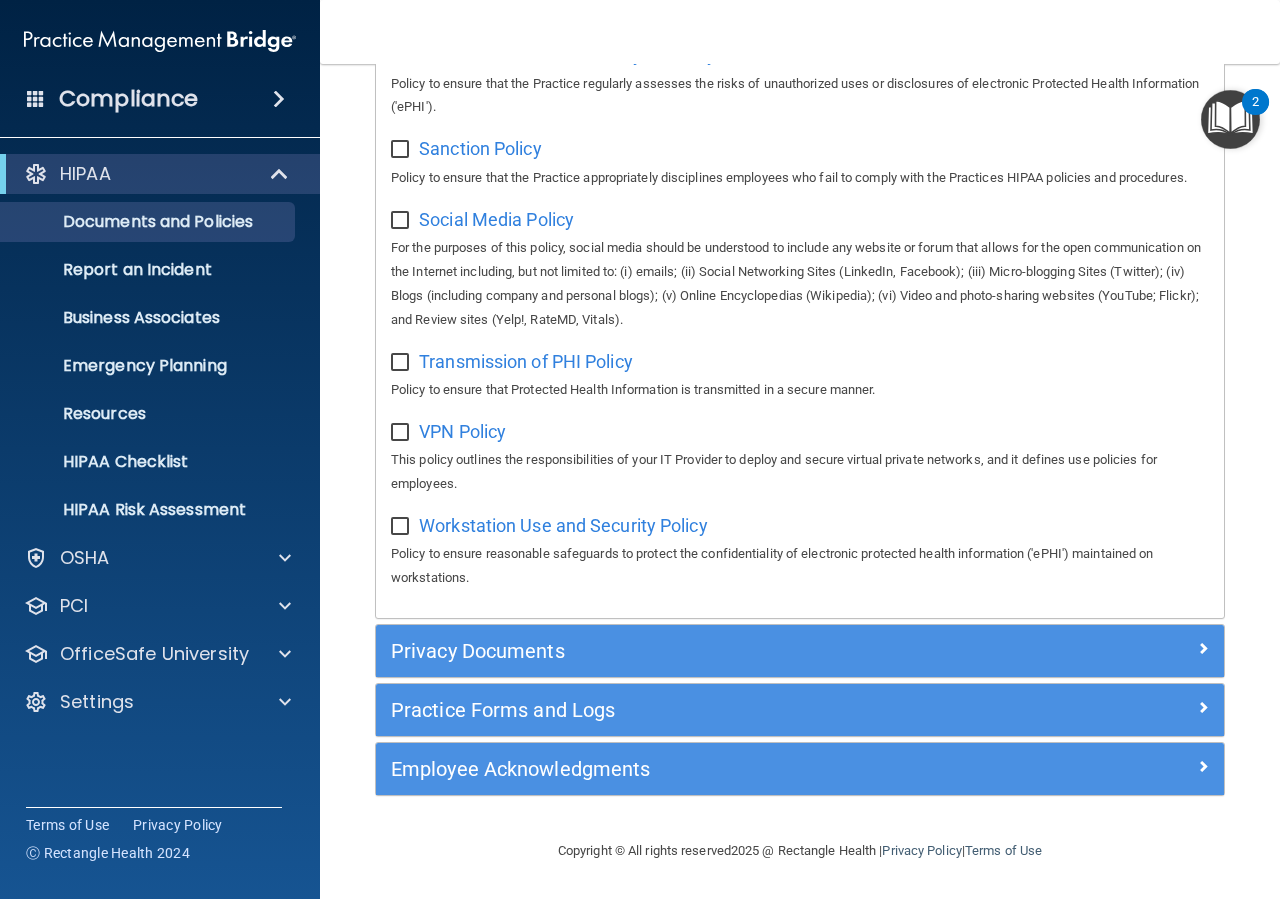 scroll, scrollTop: 1649, scrollLeft: 0, axis: vertical 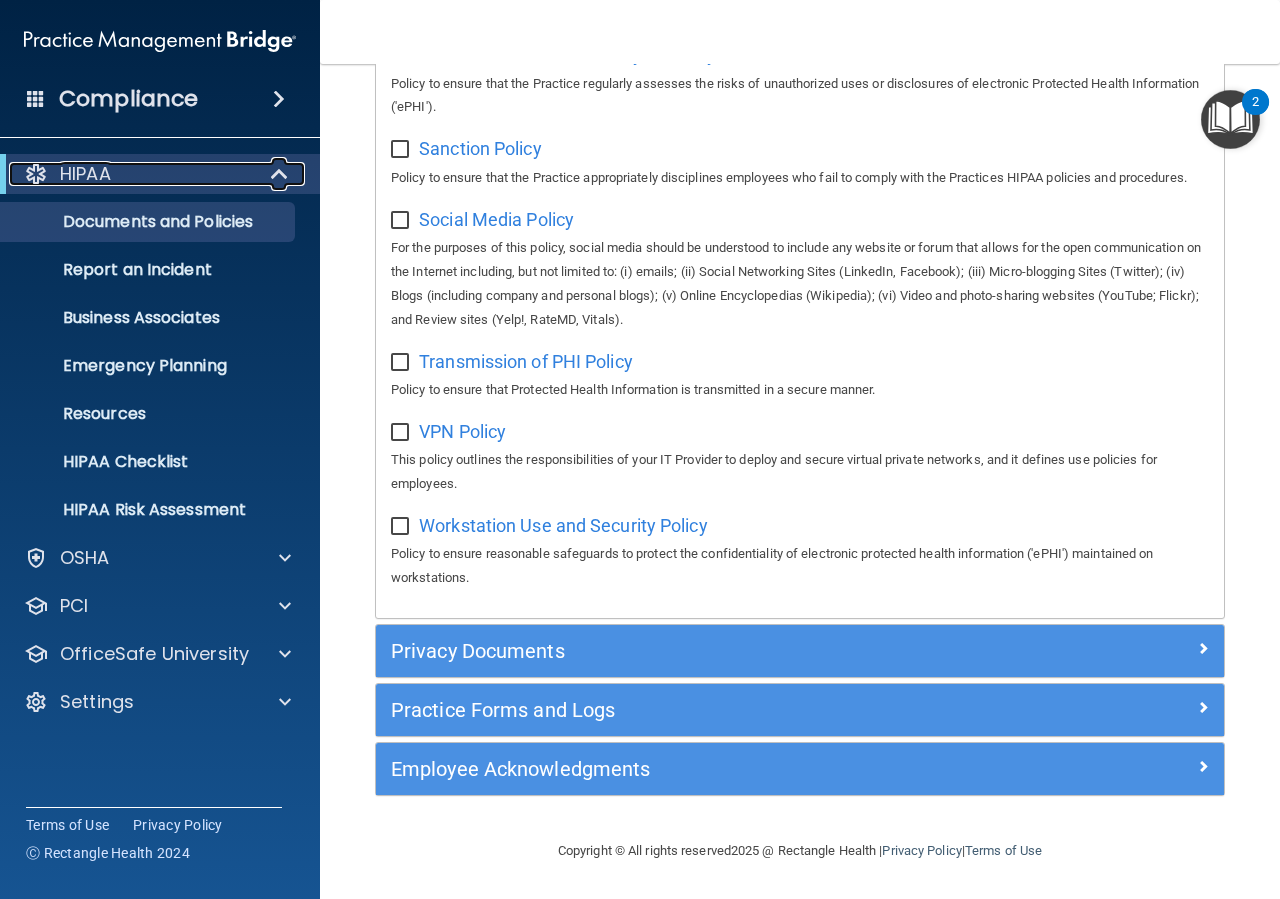 click on "HIPAA" at bounding box center (132, 174) 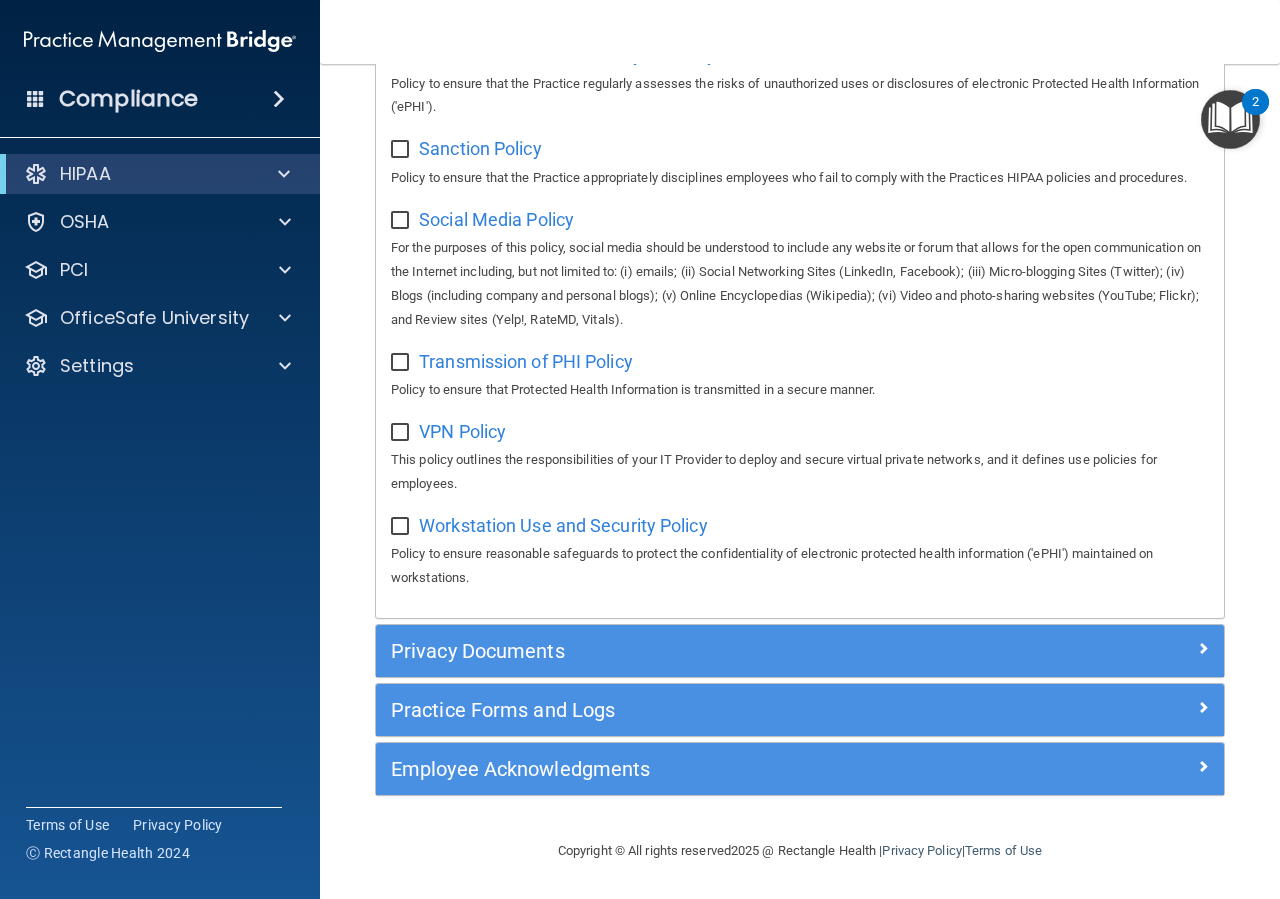 click on "HIPAA
Documents and Policies                 Report an Incident               Business Associates               Emergency Planning               Resources               HIPAA Checklist               HIPAA Risk Assessment
OSHA
Documents               Safety Data Sheets               Self-Assessment                Injury and Illness Report                Resources
PCI
PCI Compliance                Merchant Savings Calculator
OfficeSafe University
HIPAA Training                   OSHA Training                   Continuing Education
Settings
My Account               My Users               Services" at bounding box center [160, 274] 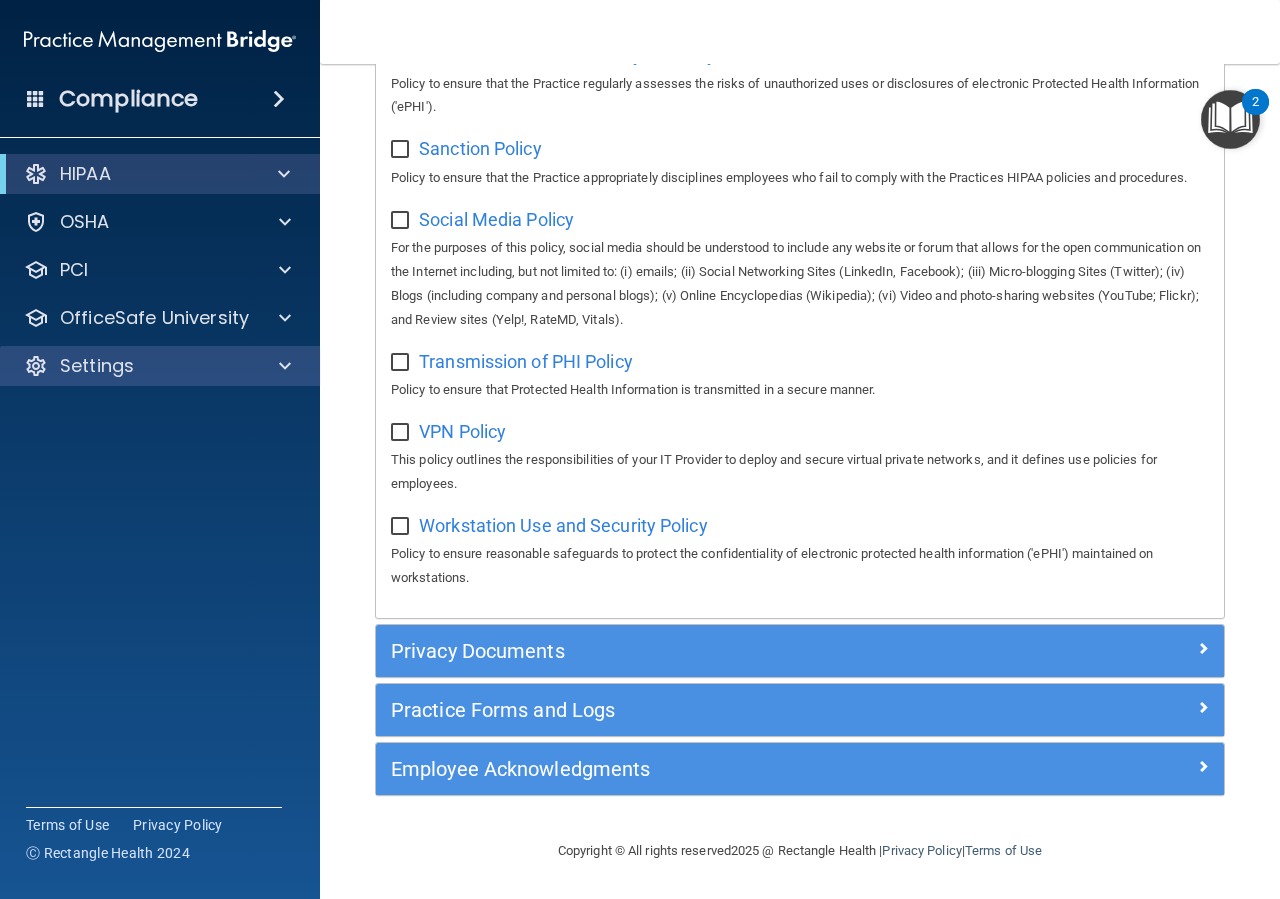 click on "Settings" at bounding box center [160, 366] 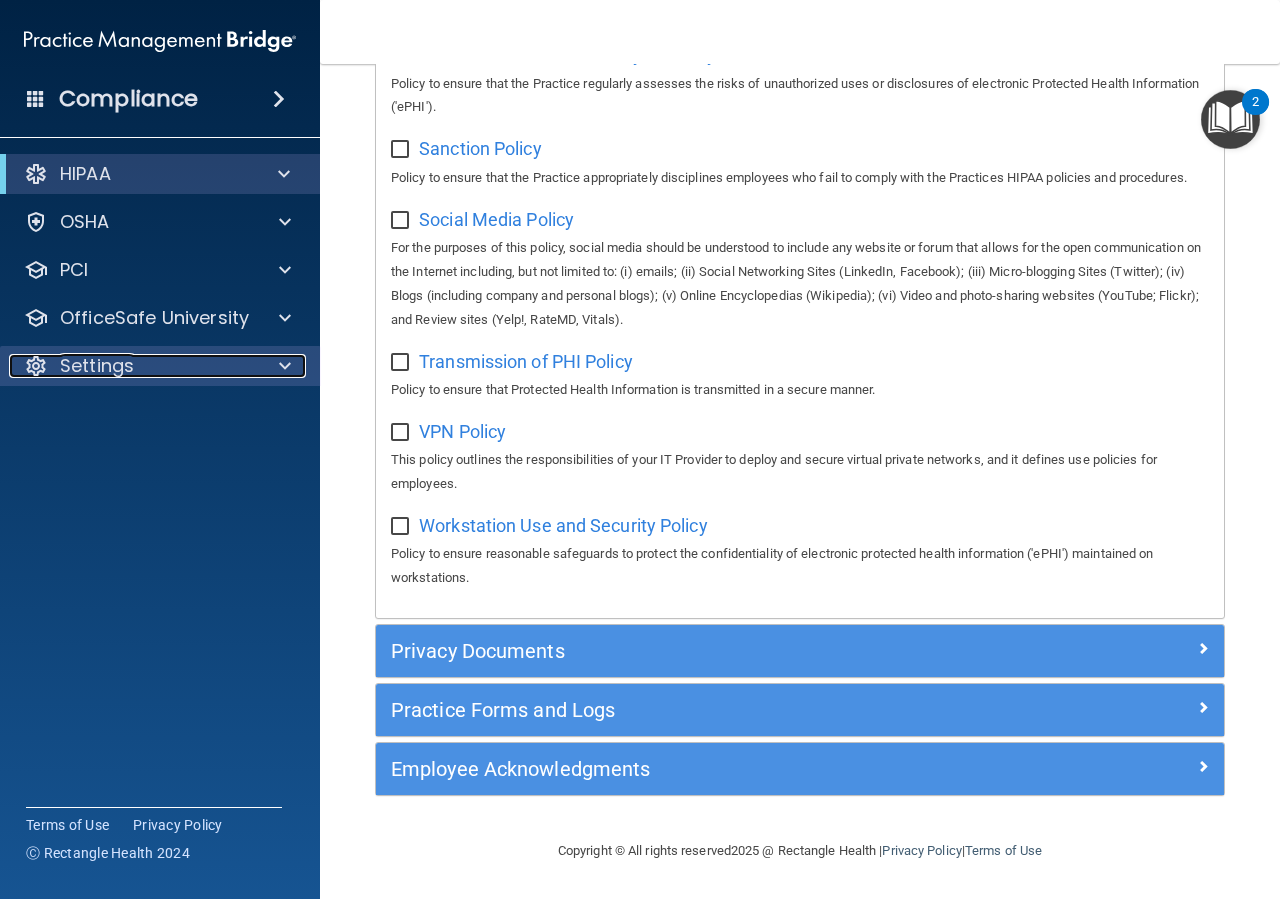 click at bounding box center (285, 366) 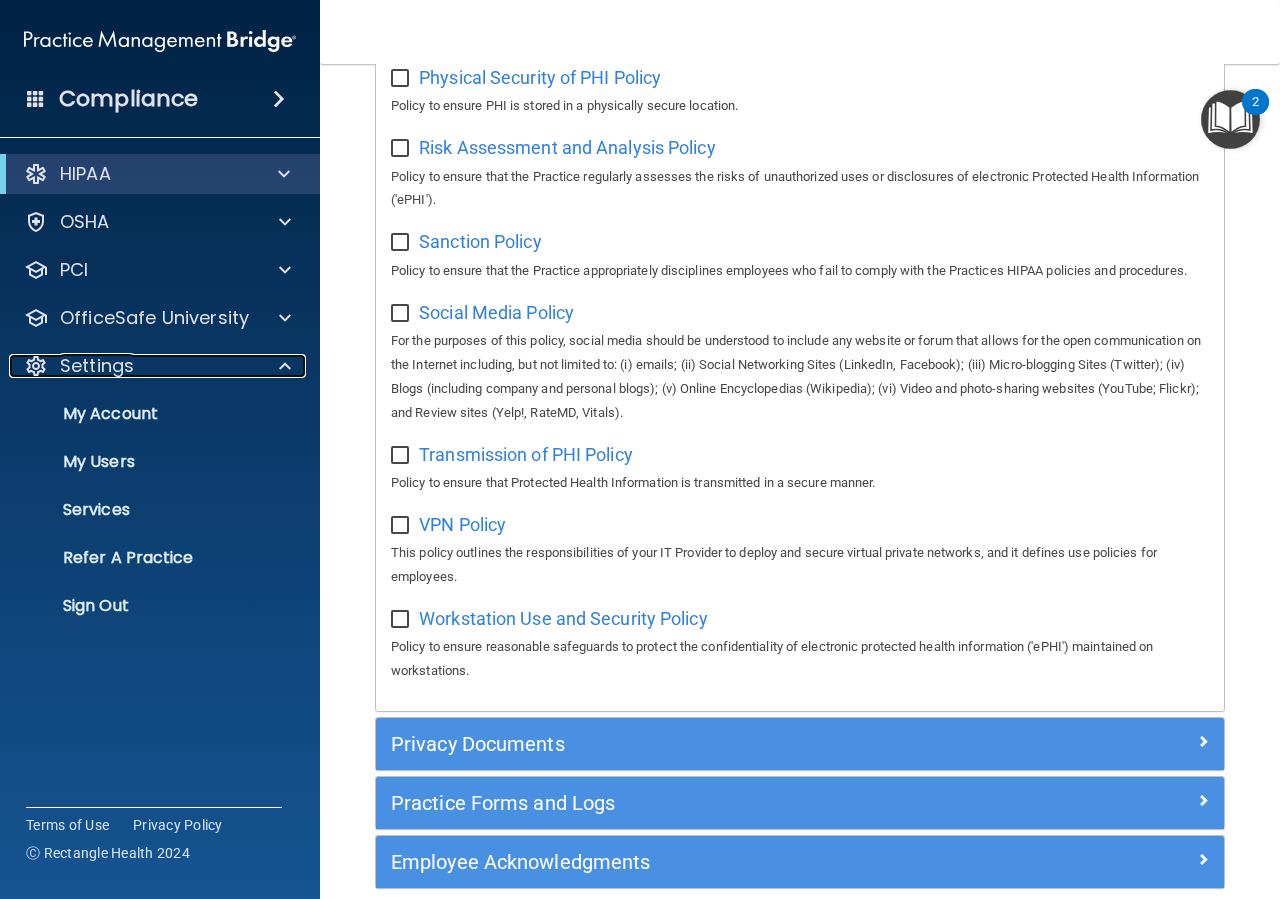 scroll, scrollTop: 1559, scrollLeft: 0, axis: vertical 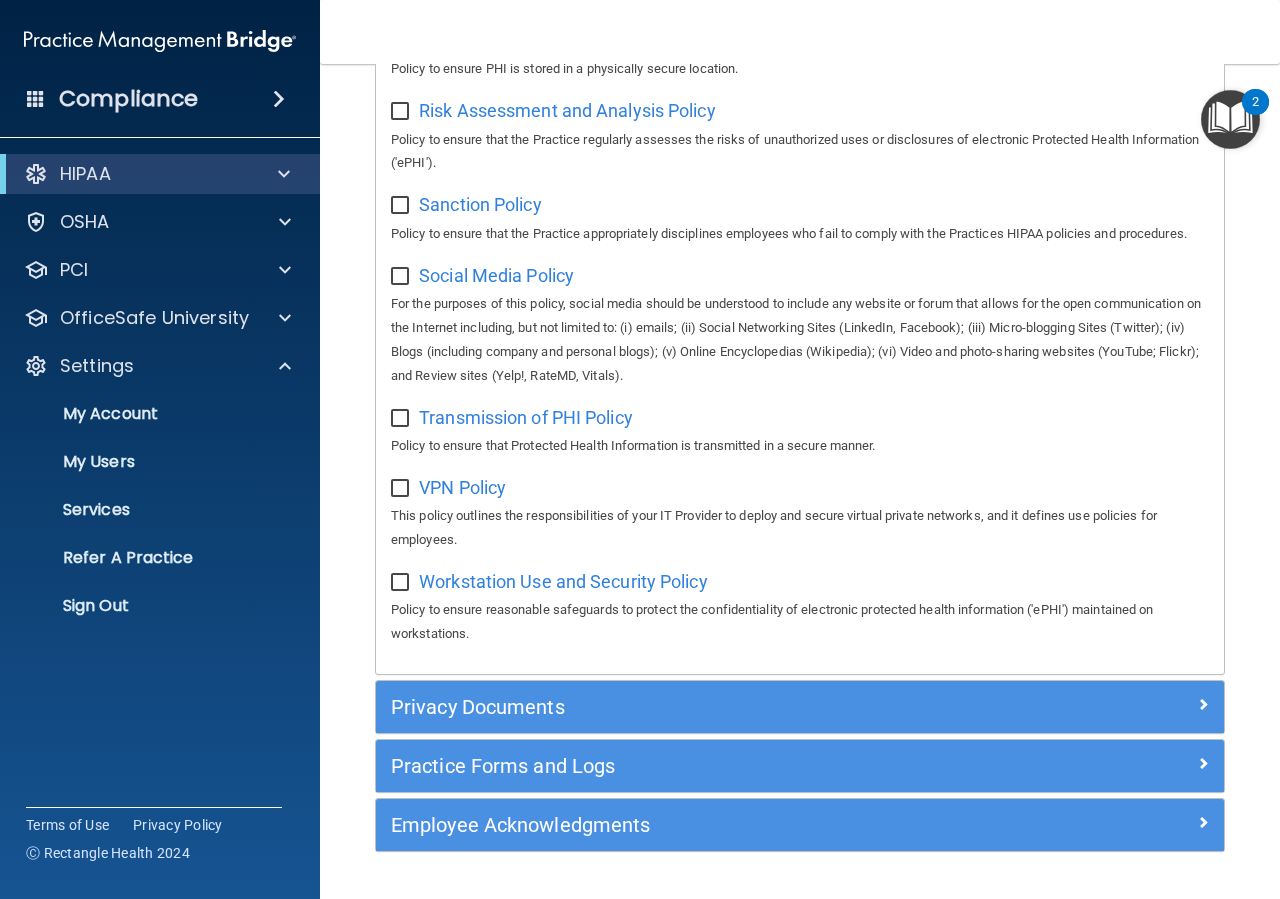 click on "Risk Assessment and Analysis Policy                         Policy to ensure that the Practice regularly assesses the risks of unauthorized uses or disclosures of electronic Protected Health Information ('ePHI')." at bounding box center (800, 134) 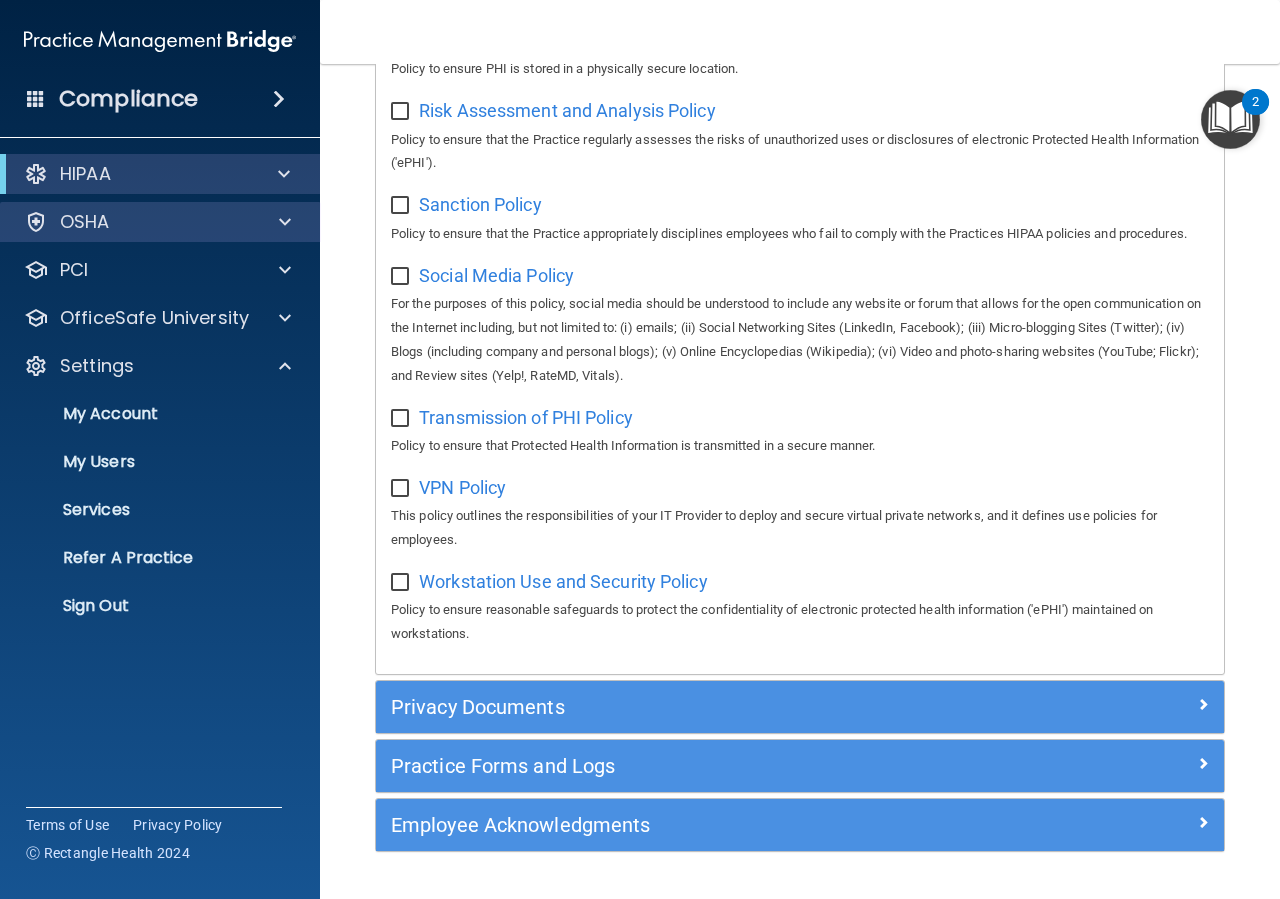 click on "OSHA" at bounding box center [160, 222] 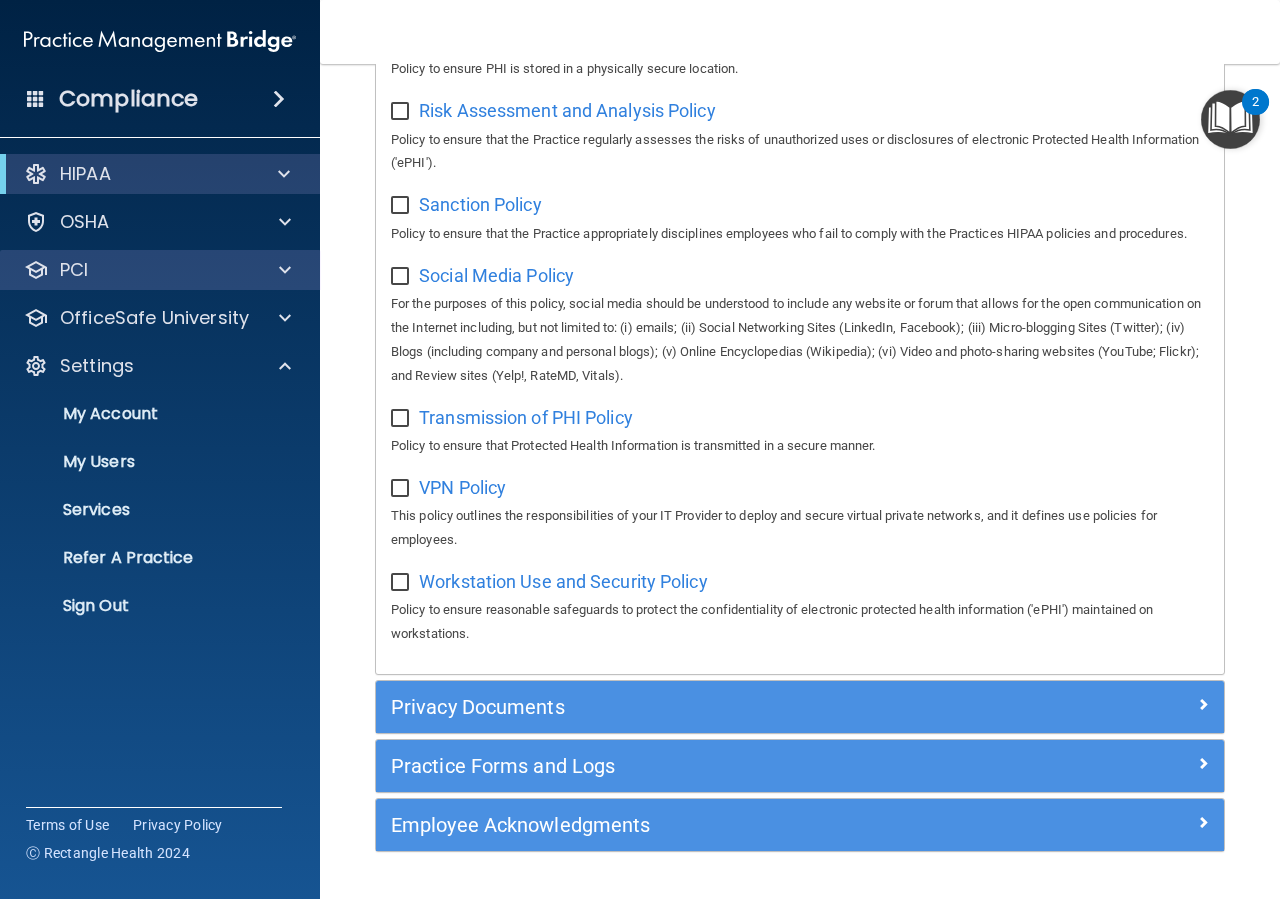 click on "PCI" at bounding box center [160, 270] 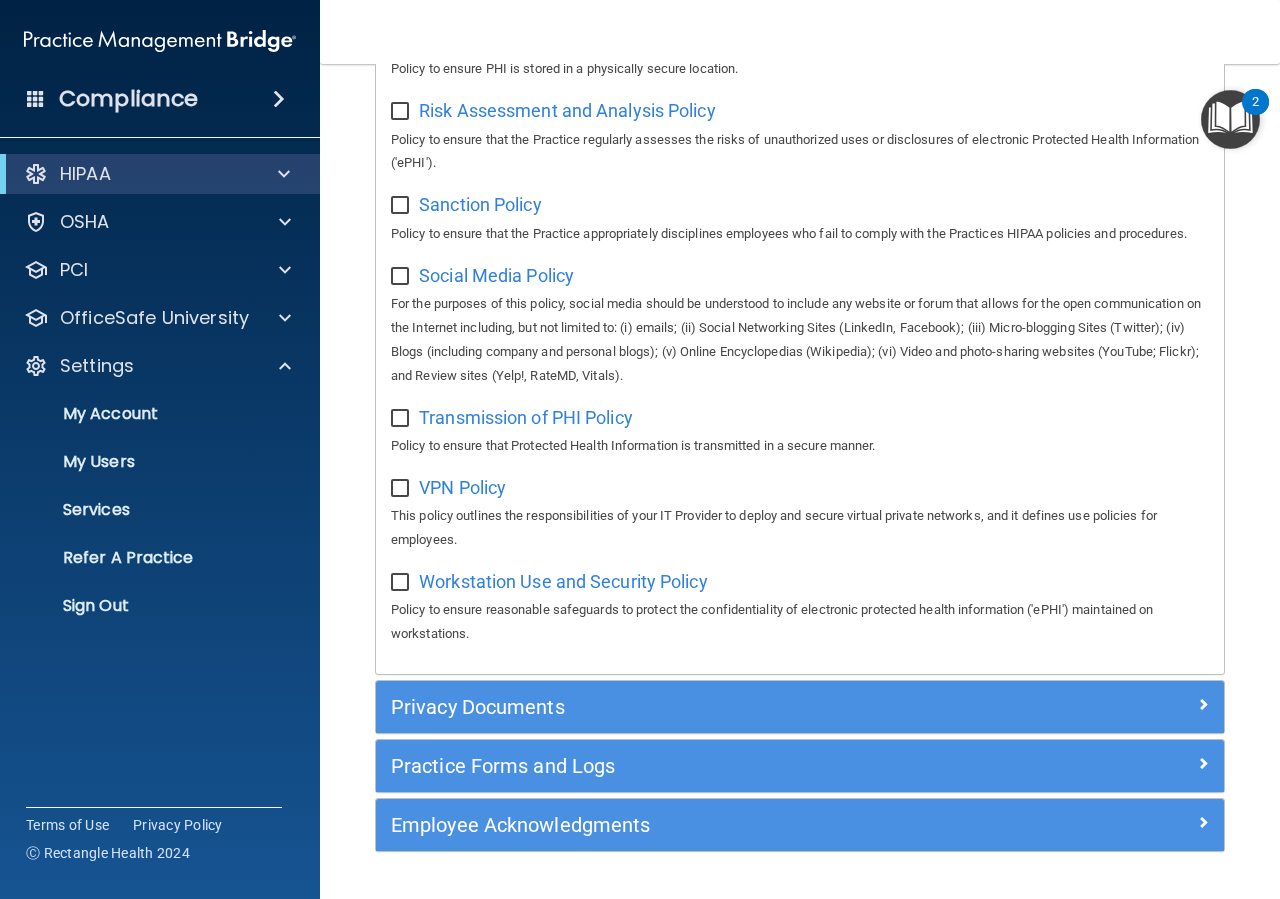 click on "Risk Assessment and Analysis Policy                         Policy to ensure that the Practice regularly assesses the risks of unauthorized uses or disclosures of electronic Protected Health Information ('ePHI')." at bounding box center [800, 134] 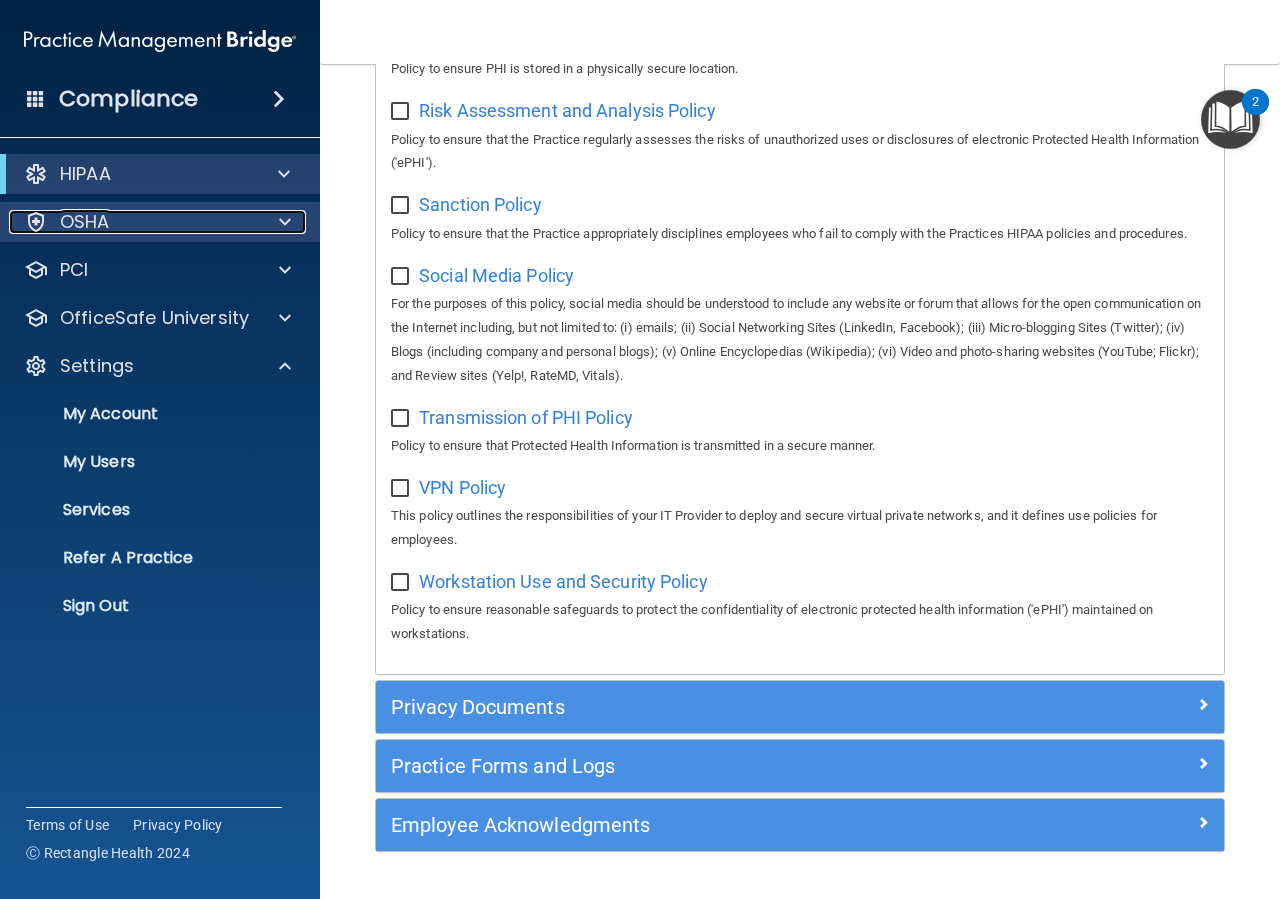 click on "OSHA" at bounding box center [133, 222] 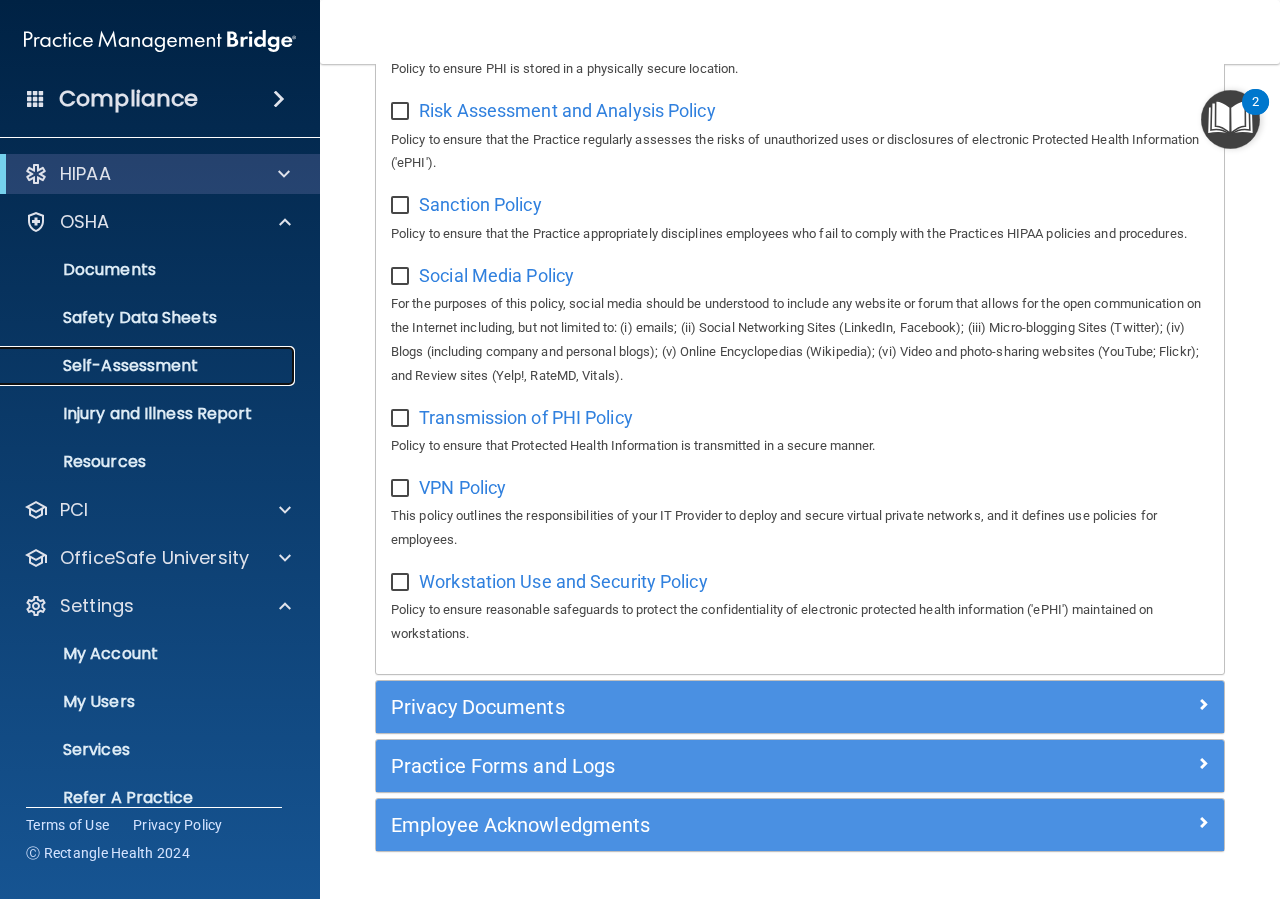 click on "Self-Assessment" at bounding box center (149, 366) 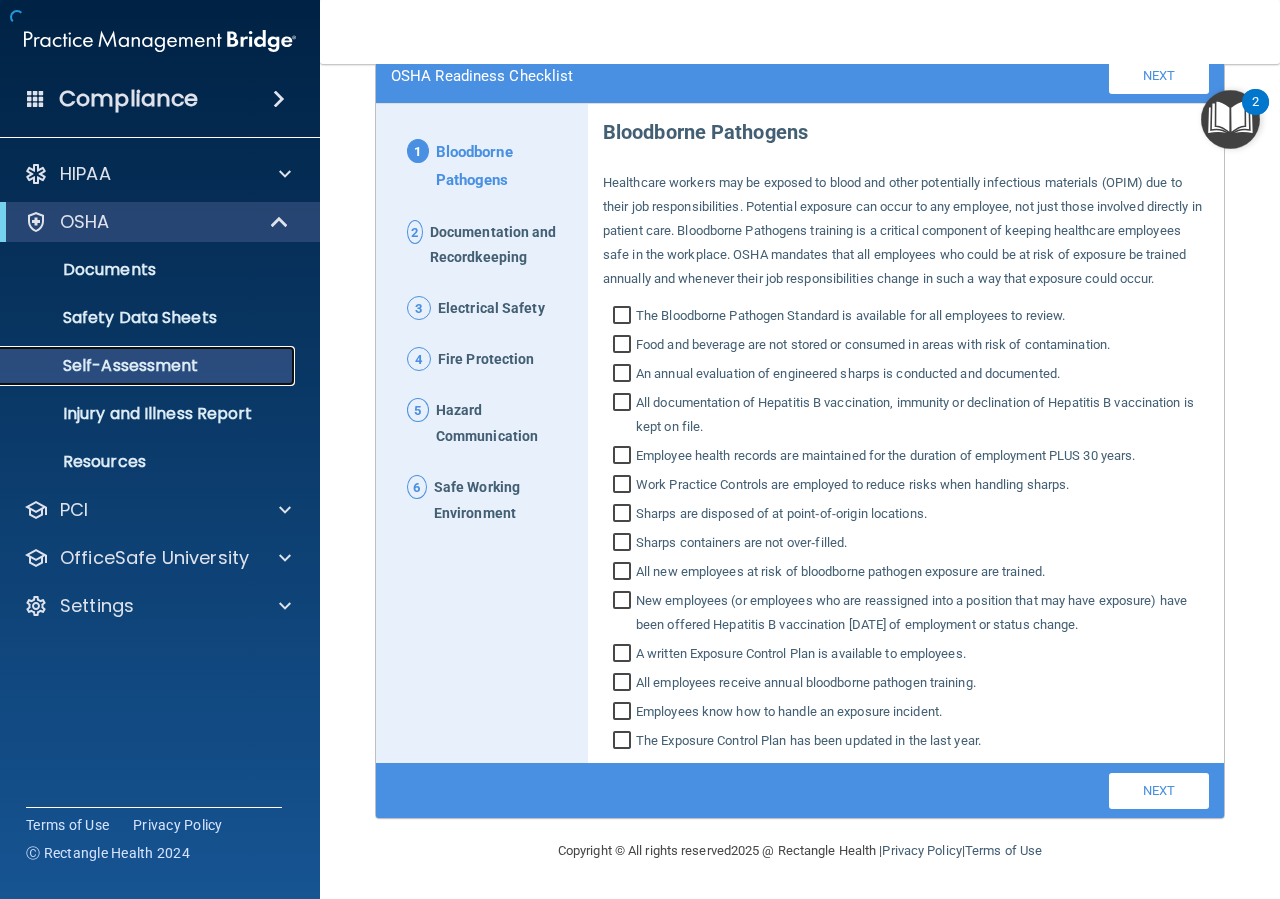 scroll, scrollTop: 184, scrollLeft: 0, axis: vertical 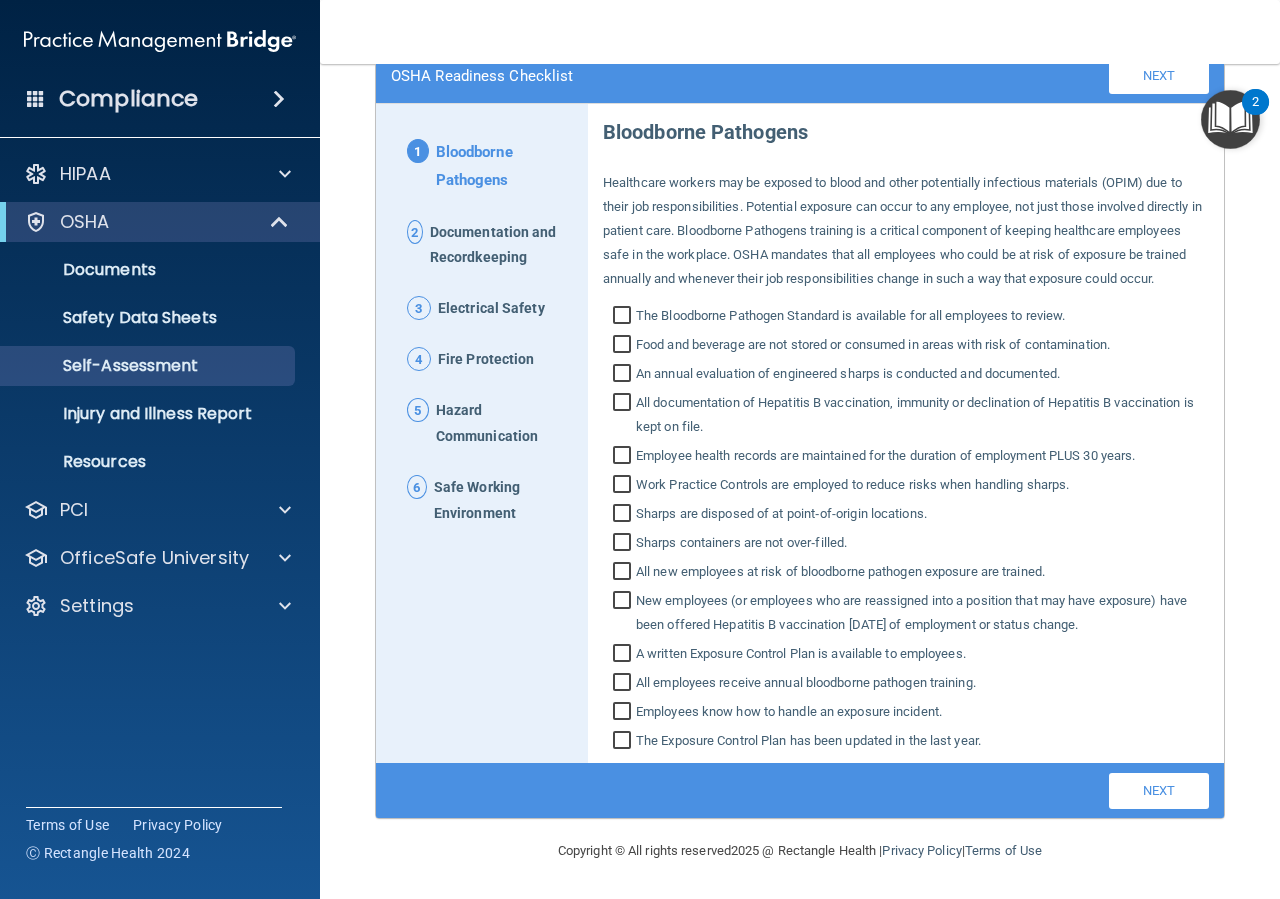 click on "Documentation and Recordkeeping" at bounding box center (501, 246) 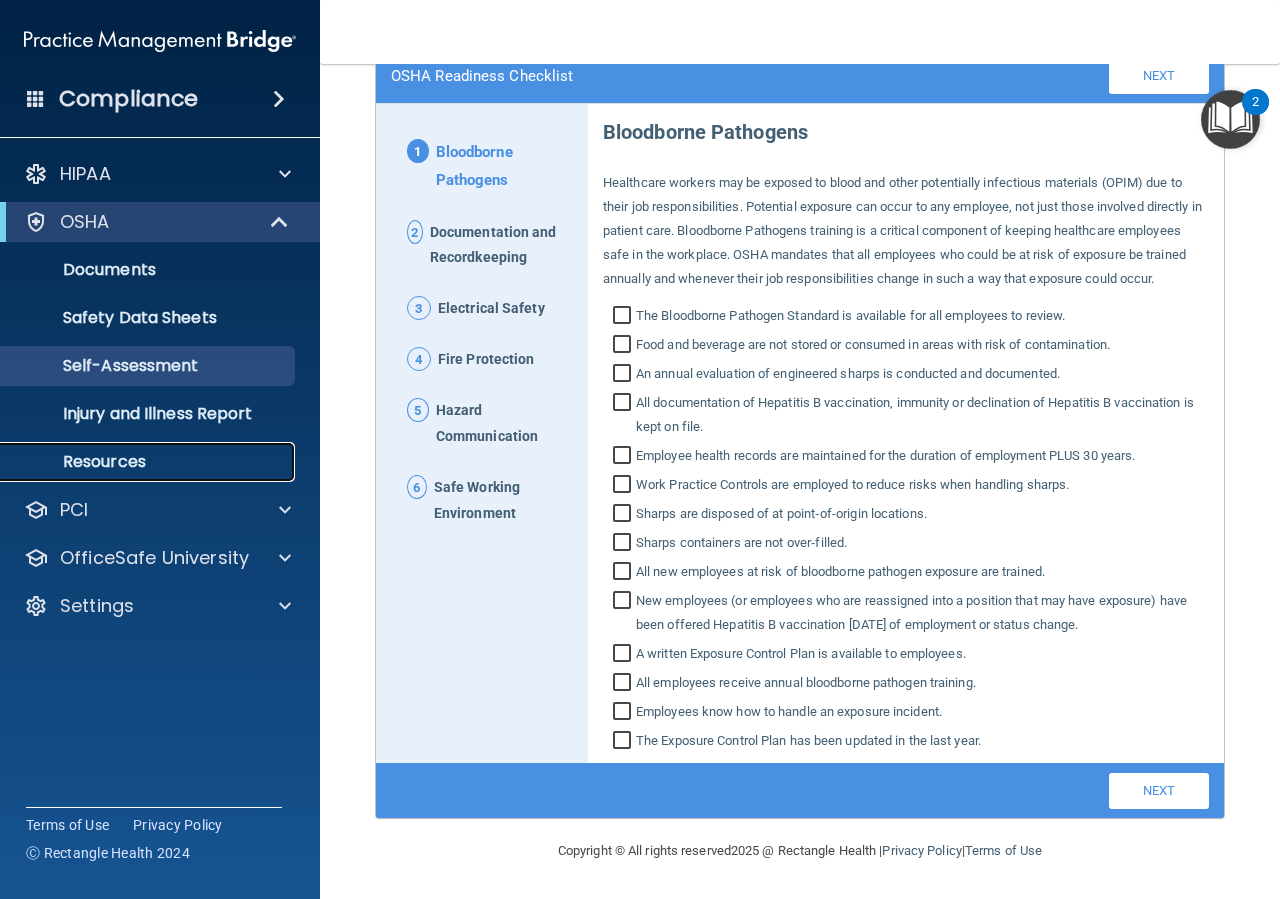 click on "Resources" at bounding box center [149, 462] 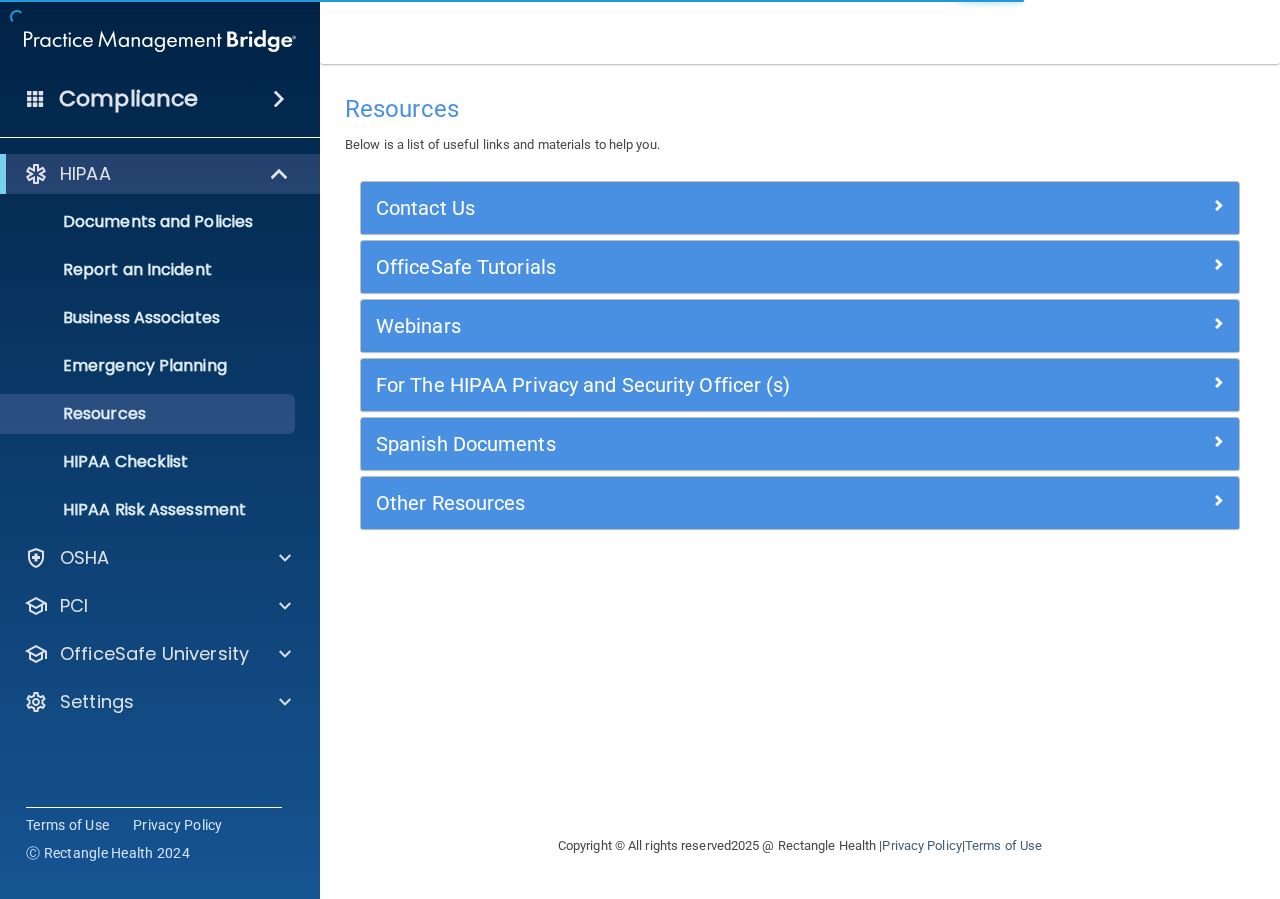 scroll, scrollTop: 0, scrollLeft: 0, axis: both 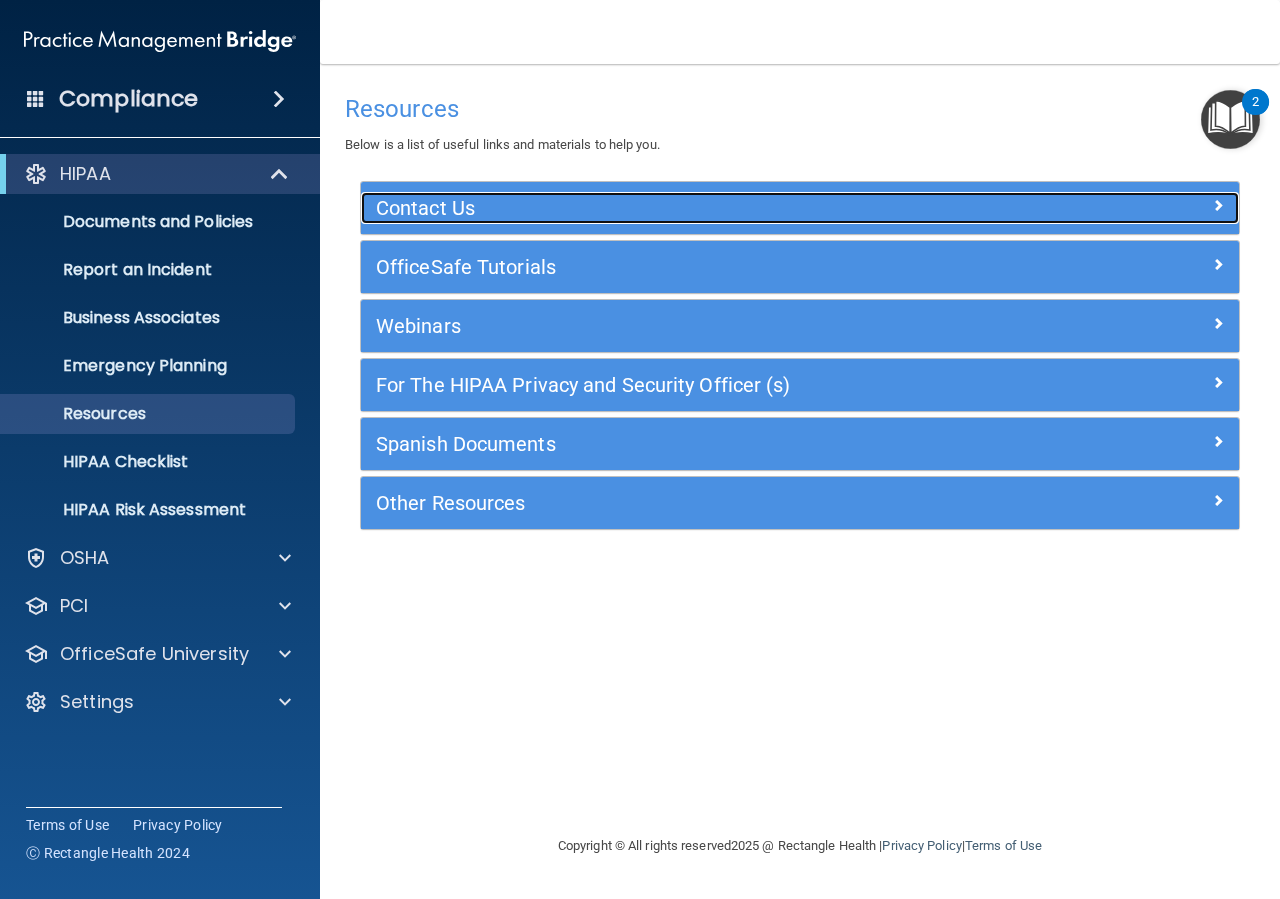 click on "Contact Us" at bounding box center [690, 208] 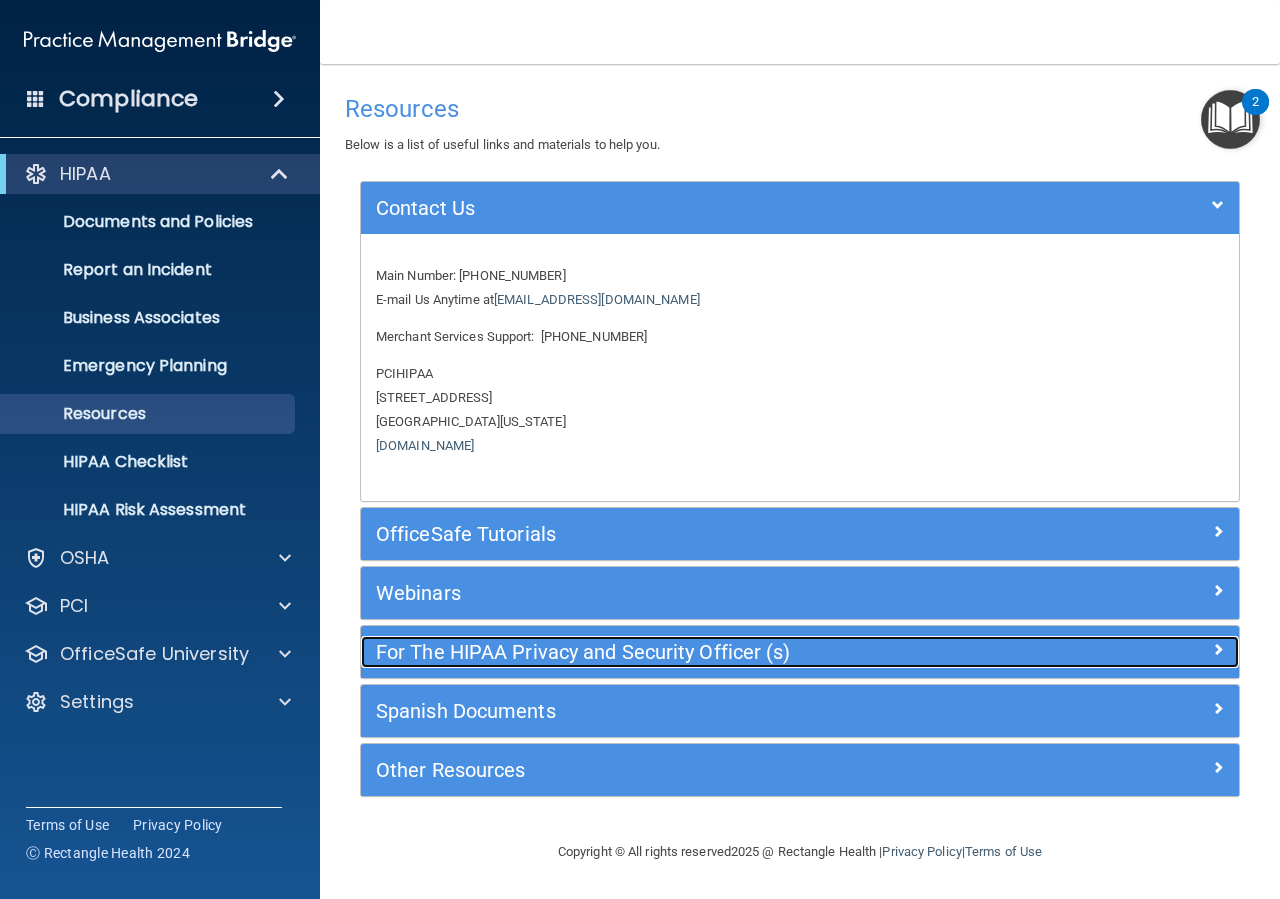 click on "For The HIPAA Privacy and Security Officer (s)" at bounding box center [690, 652] 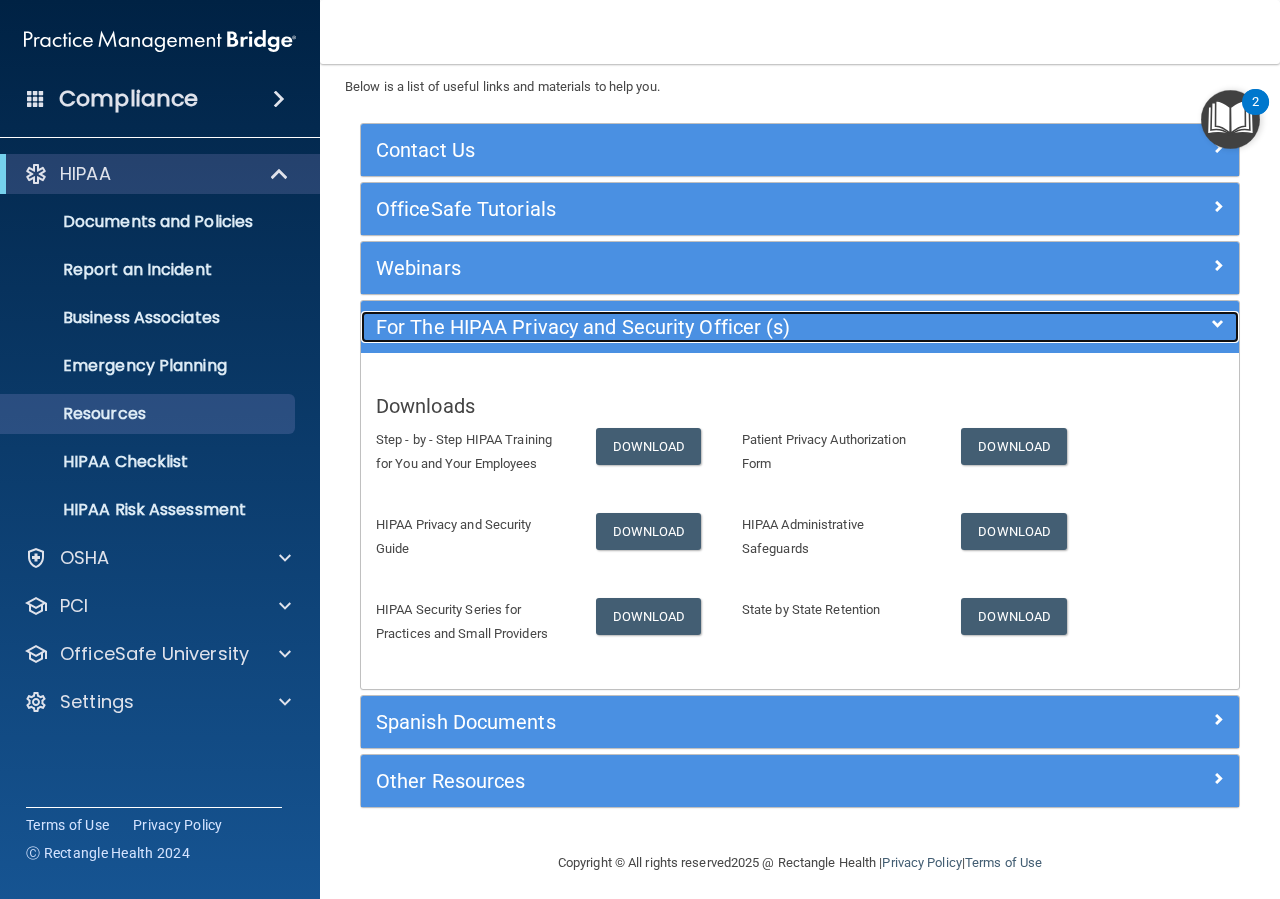 scroll, scrollTop: 70, scrollLeft: 0, axis: vertical 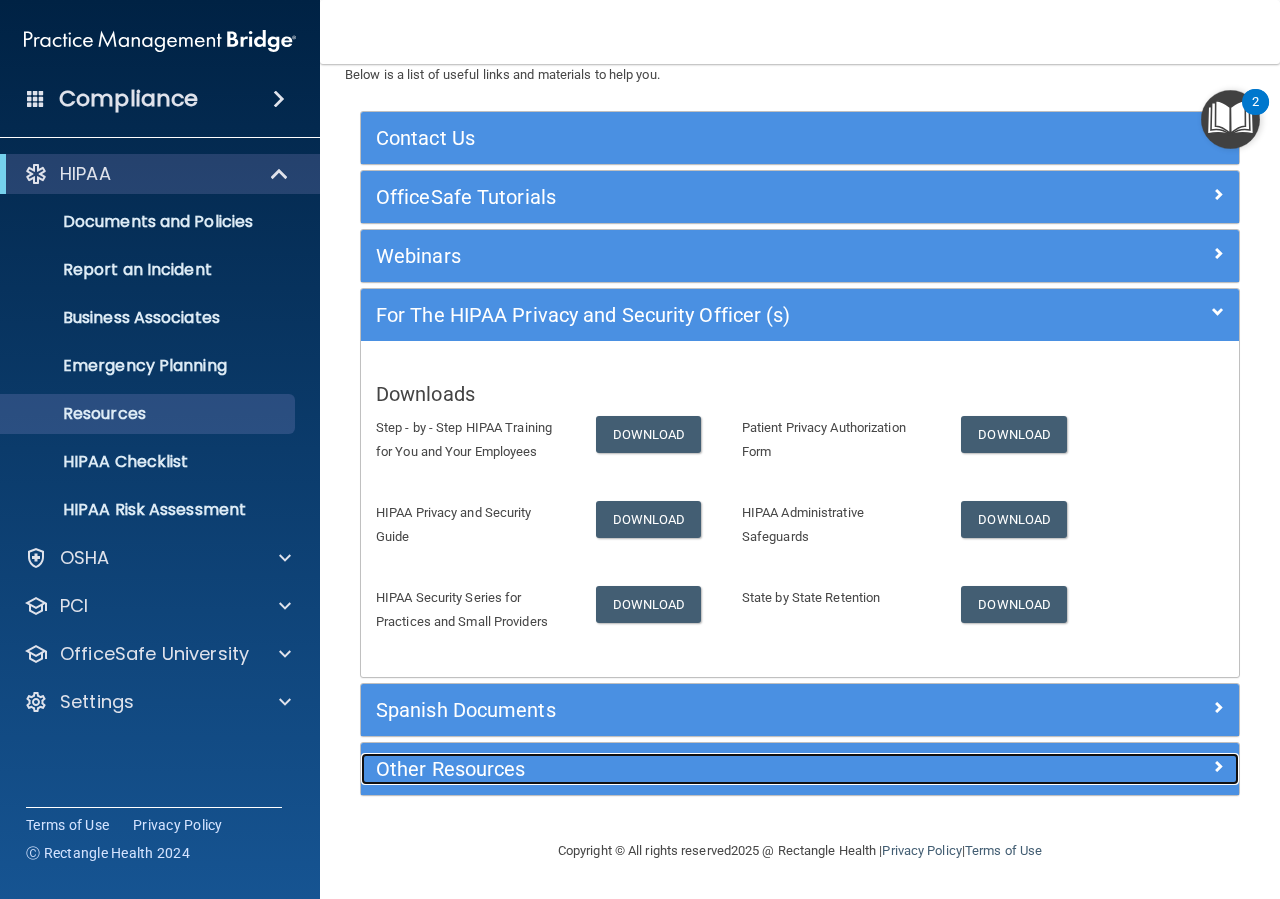 click on "Other Resources" at bounding box center [690, 769] 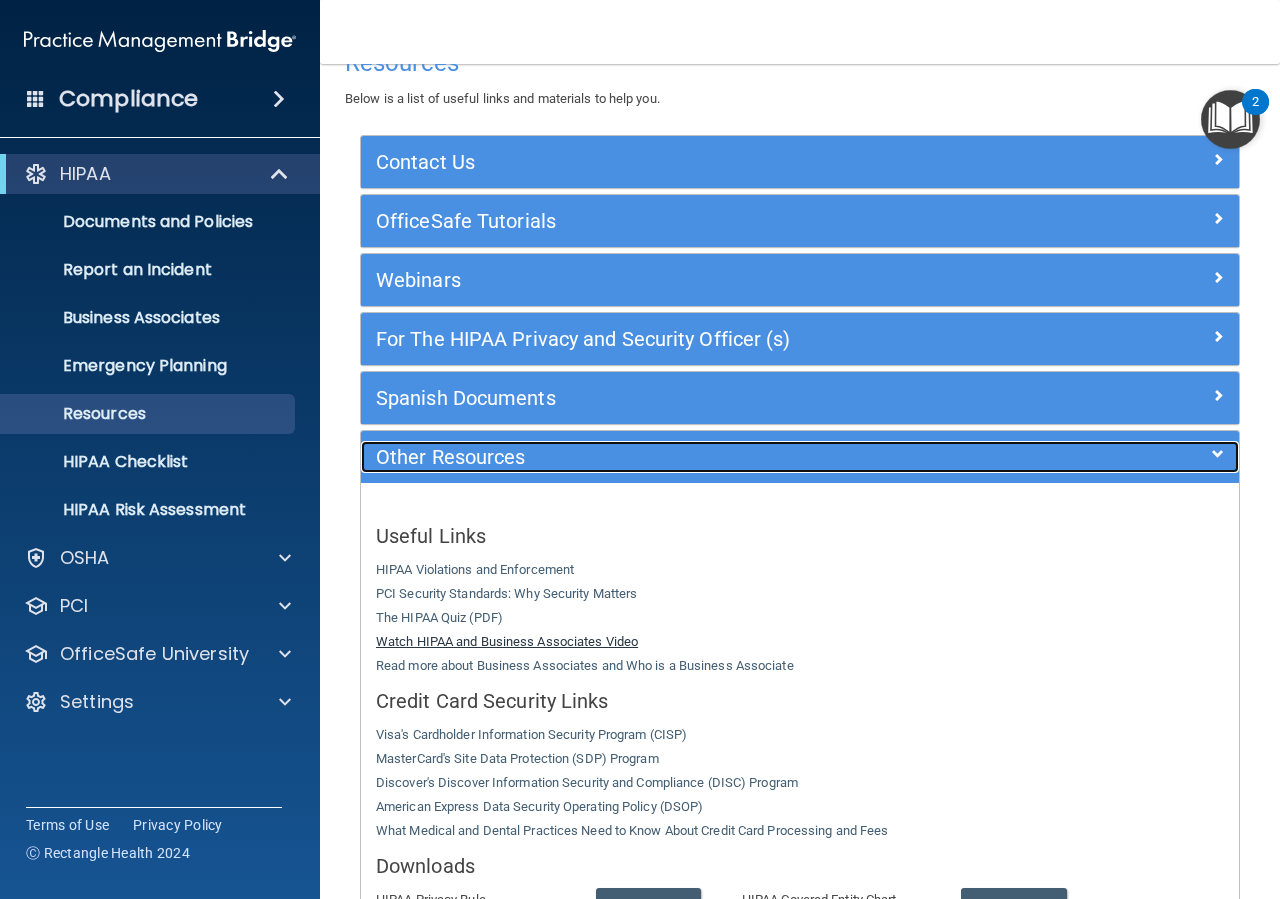 scroll, scrollTop: 0, scrollLeft: 0, axis: both 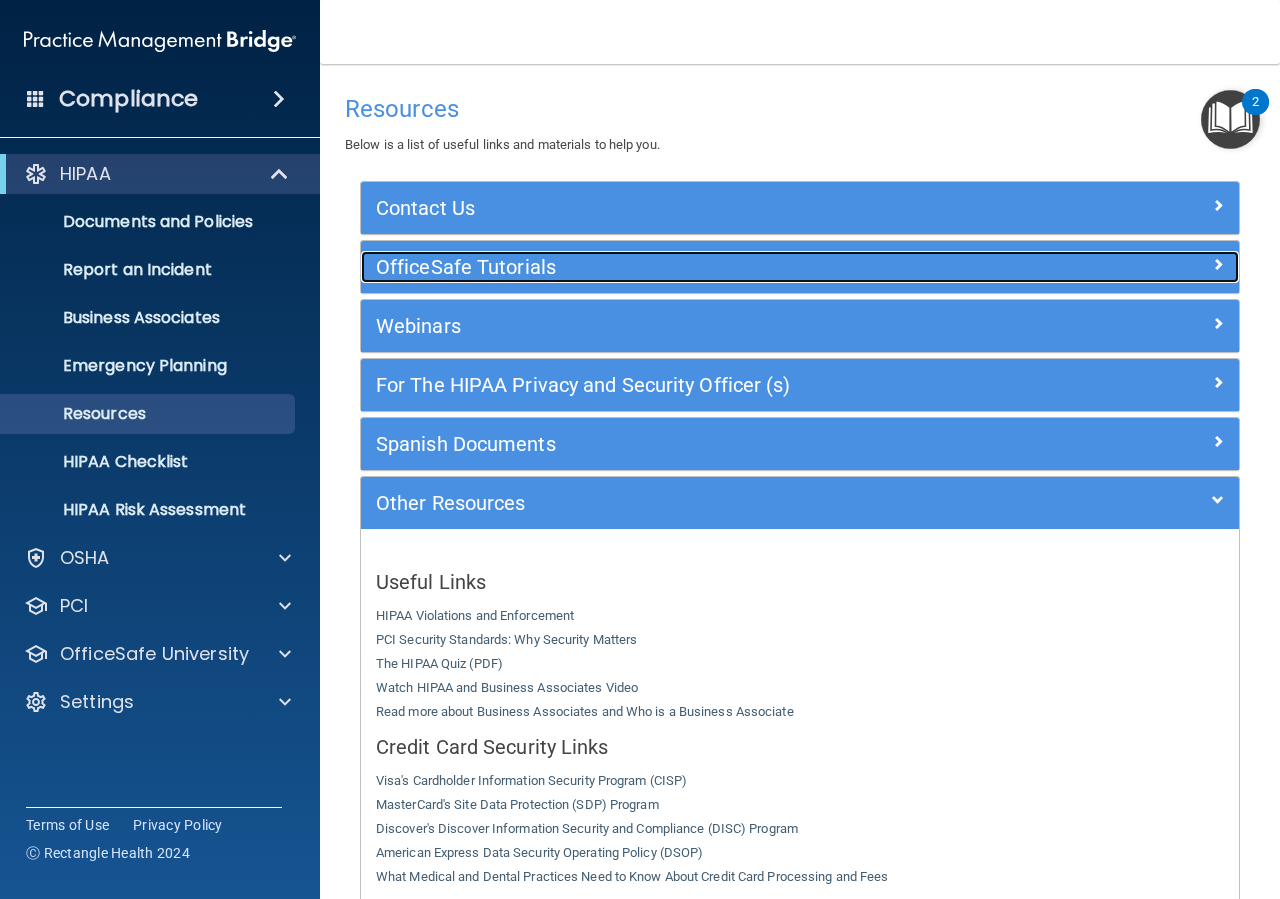 click on "OfficeSafe Tutorials" at bounding box center [690, 267] 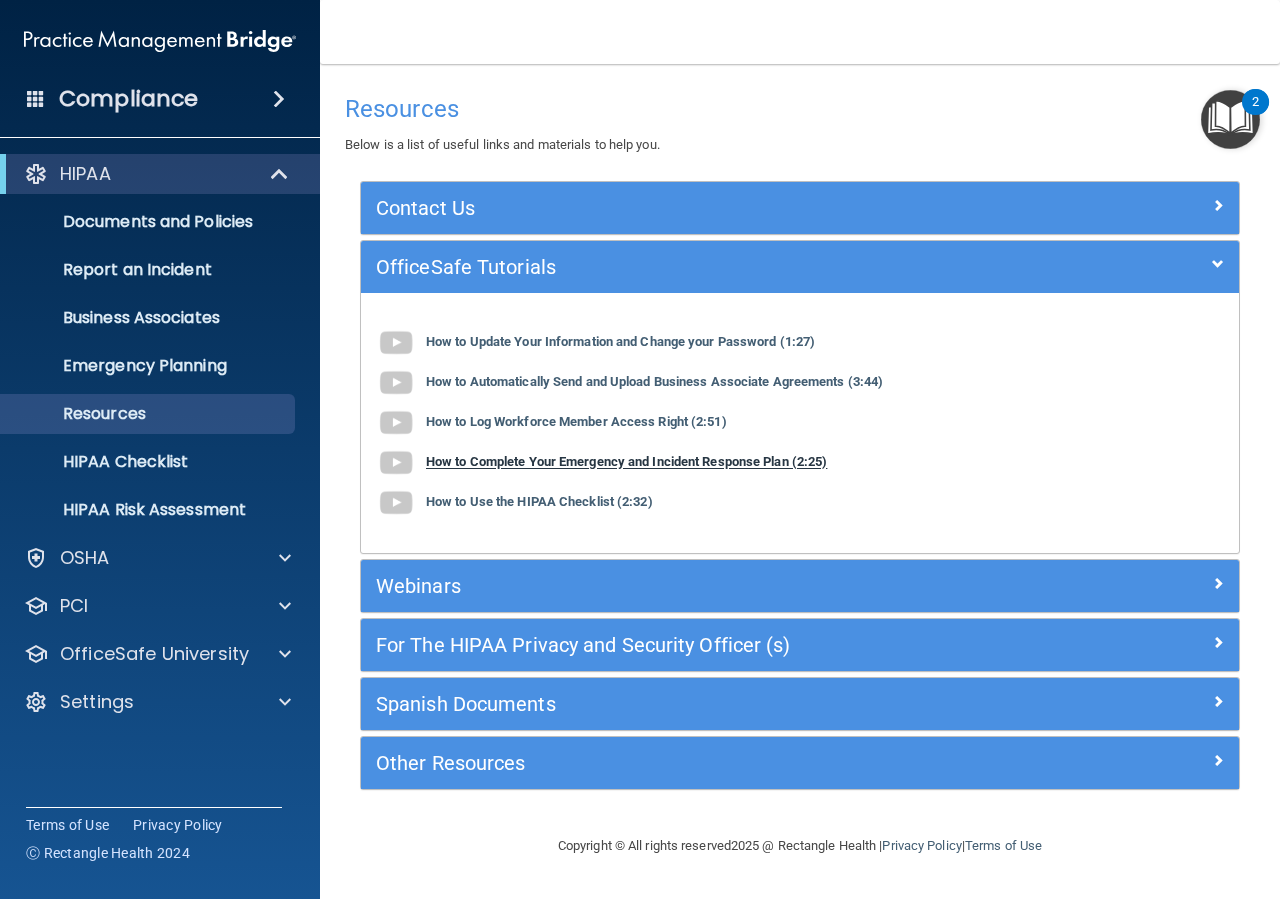 click on "How to Complete Your Emergency and Incident Response Plan  (2:25)" at bounding box center [626, 462] 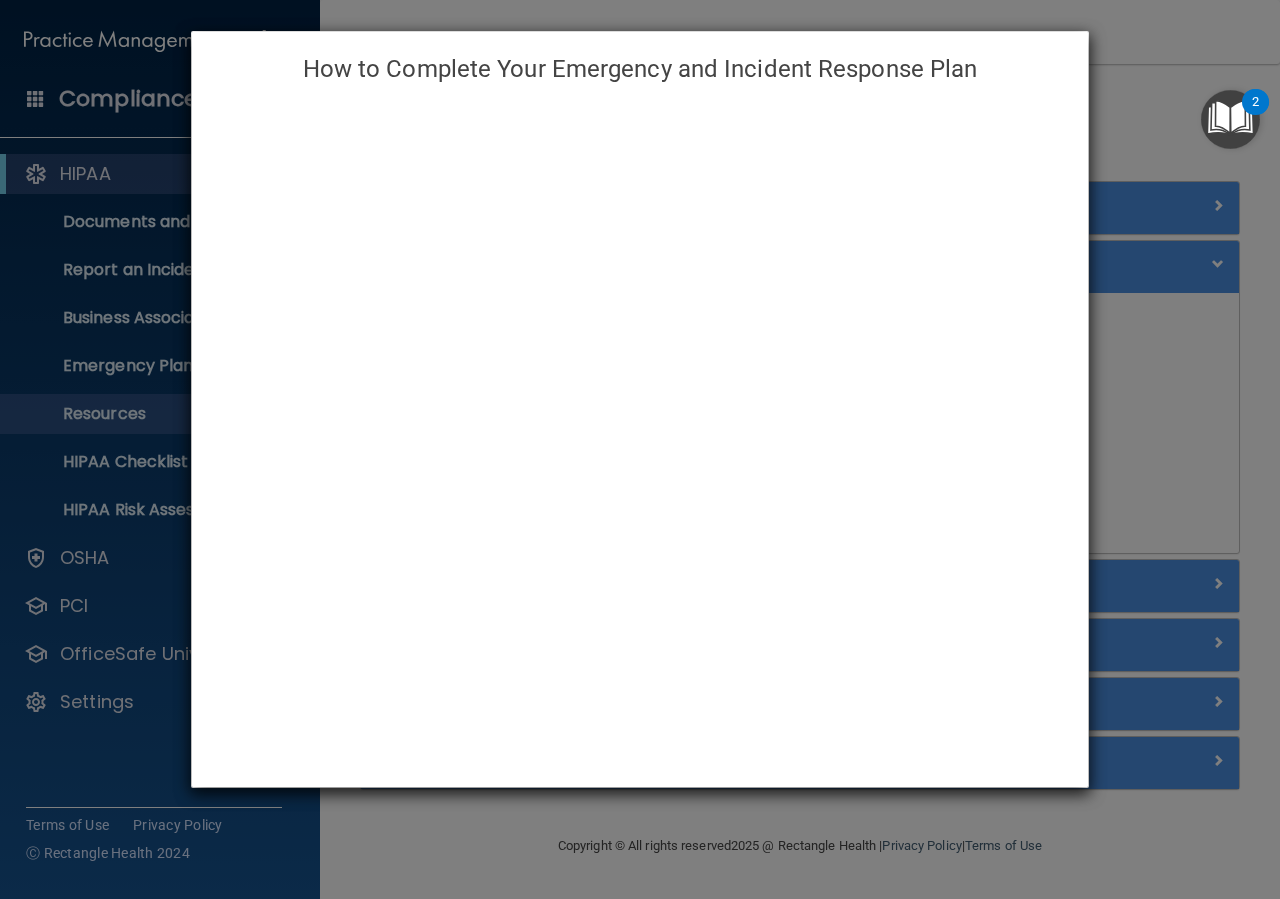 click on "How to Complete Your Emergency and Incident Response Plan" at bounding box center [640, 449] 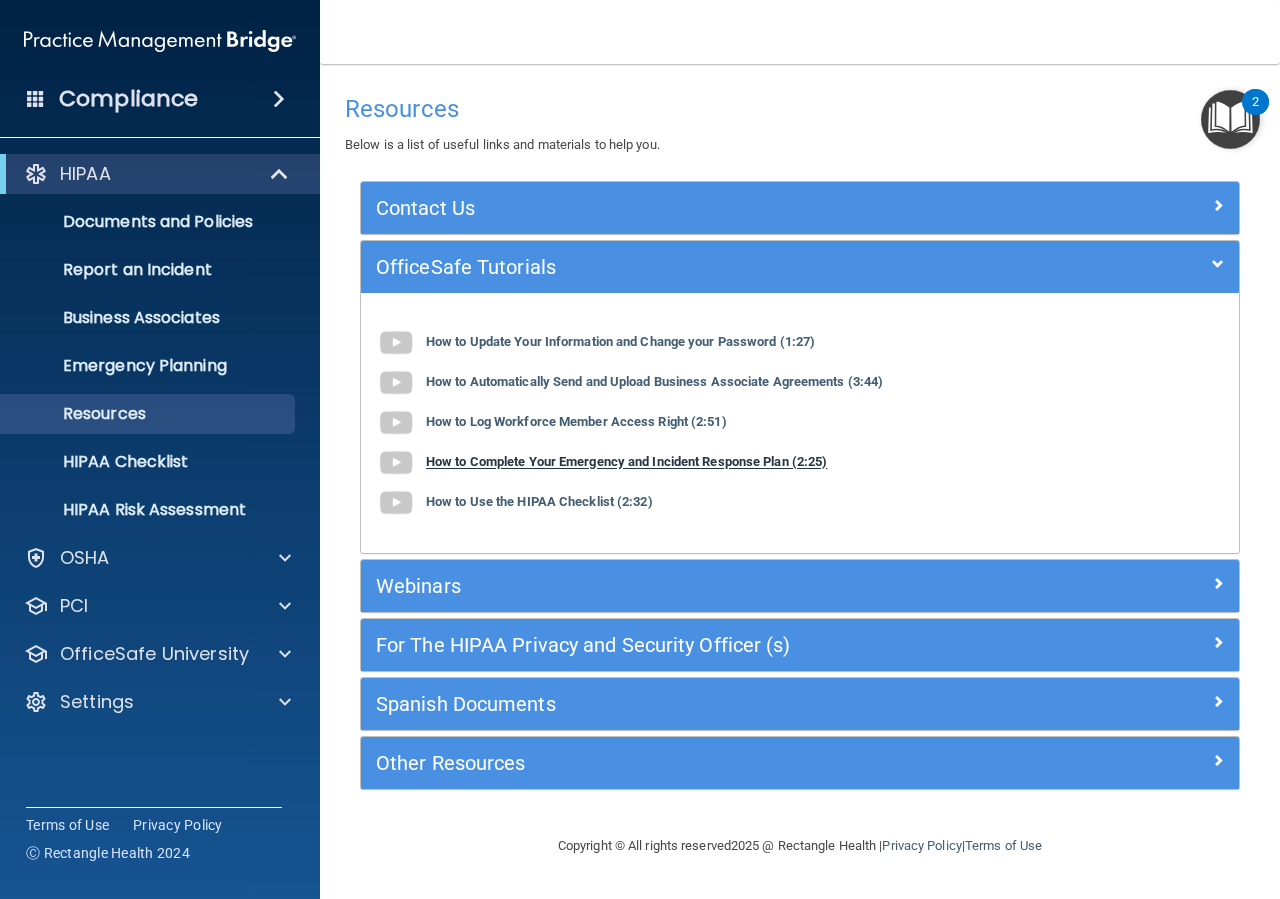 click on "How to Complete Your Emergency and Incident Response Plan  (2:25)" at bounding box center [626, 462] 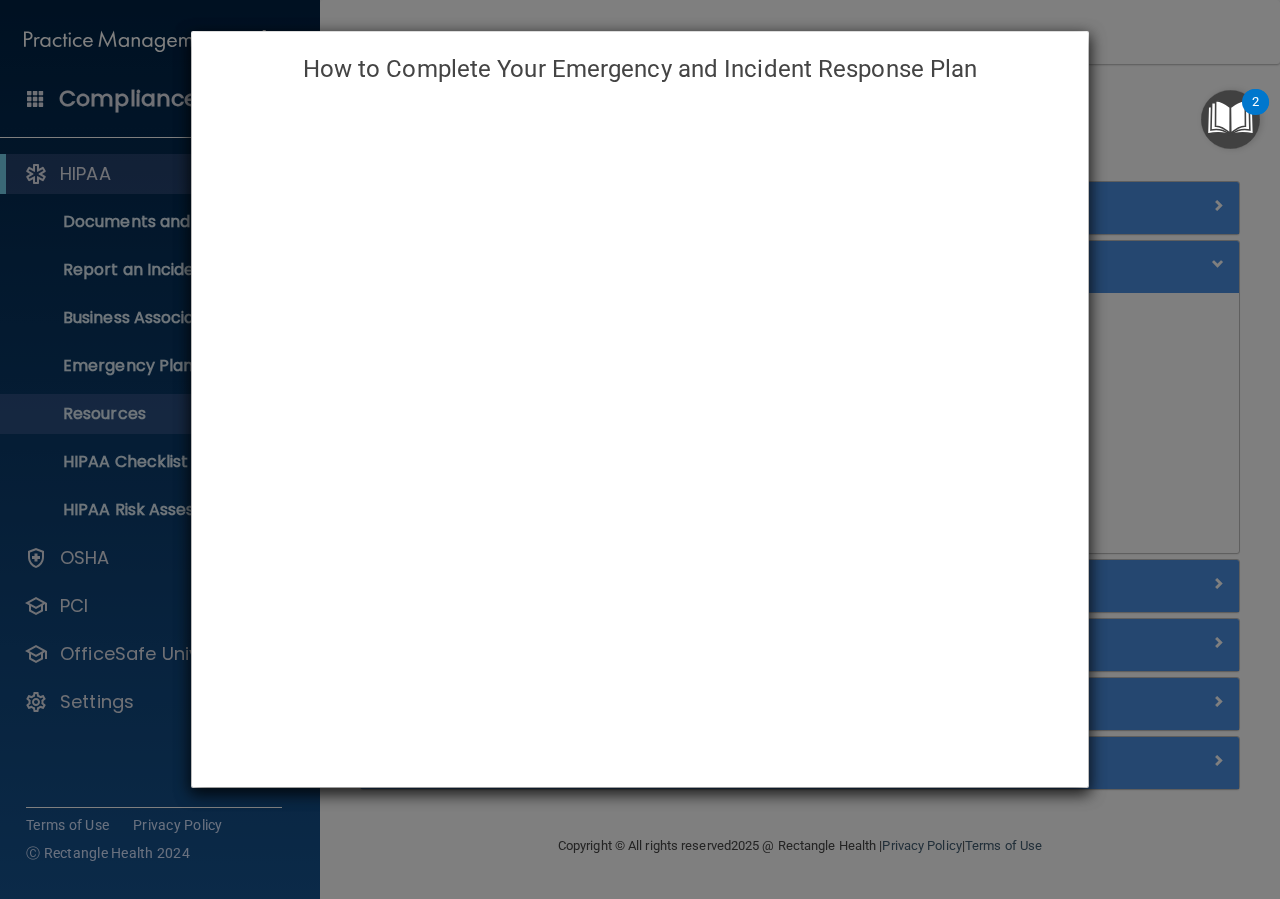 click on "How to Complete Your Emergency and Incident Response Plan" at bounding box center (640, 449) 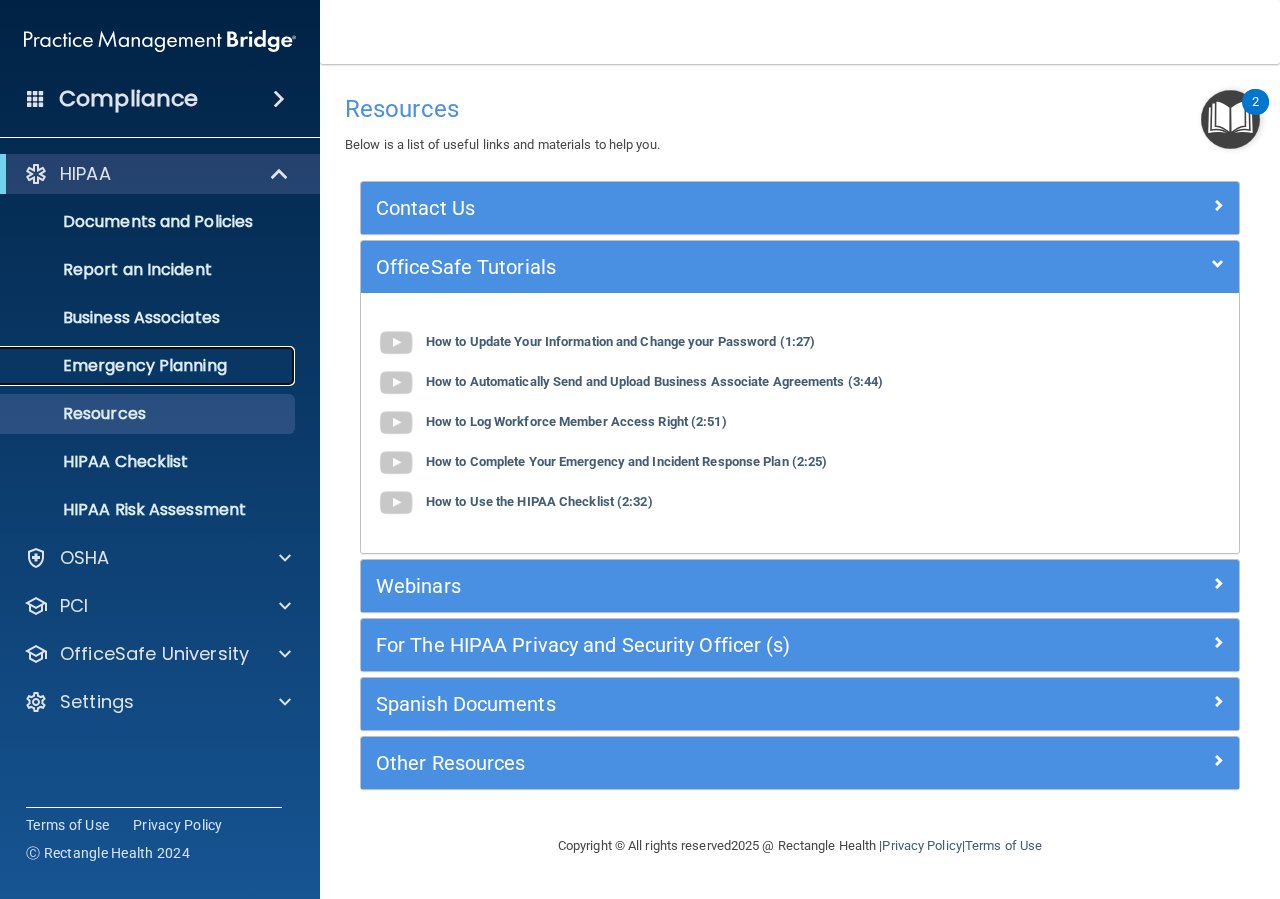 click on "Emergency Planning" at bounding box center (149, 366) 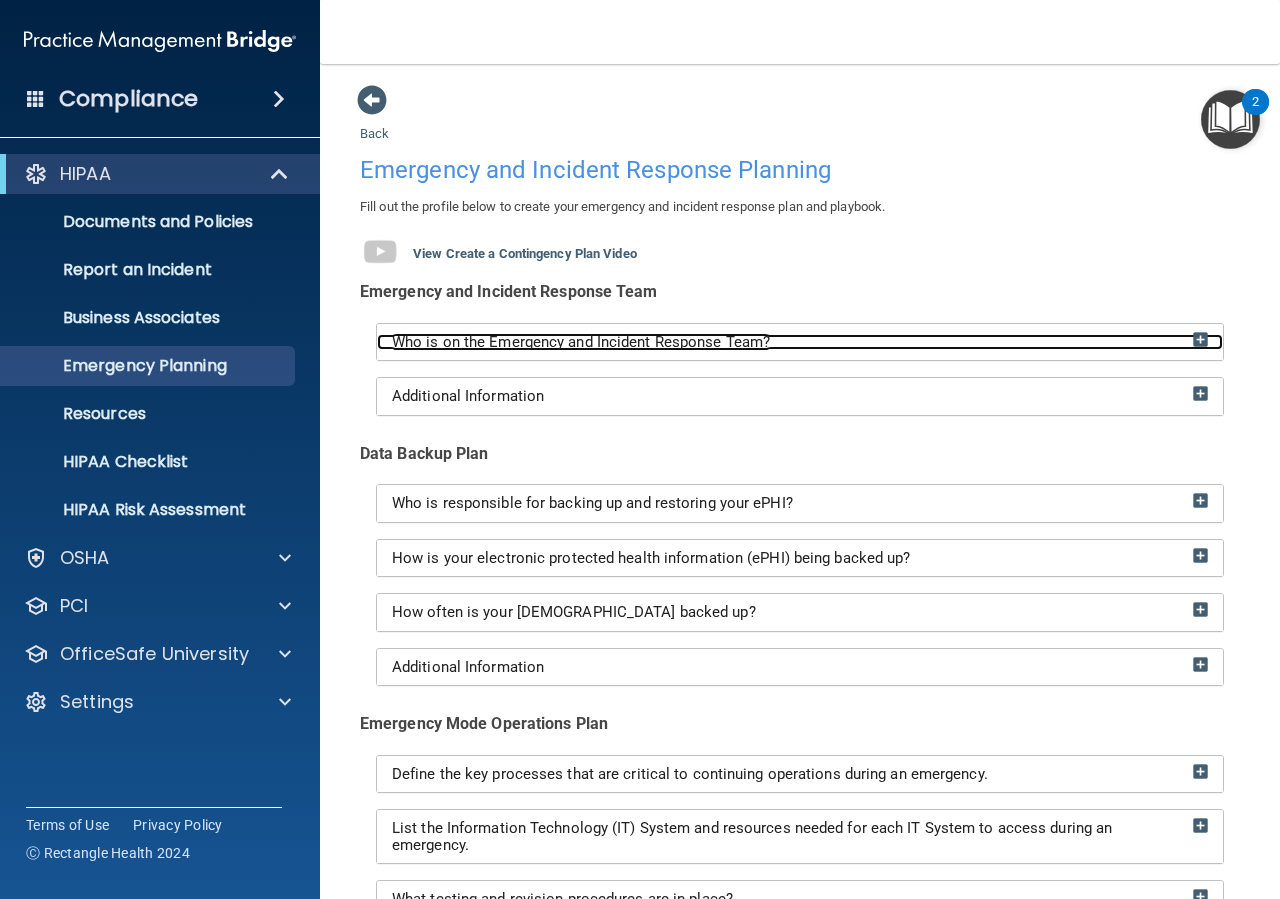 click on "Who is on the Emergency and Incident Response Team?" at bounding box center (581, 342) 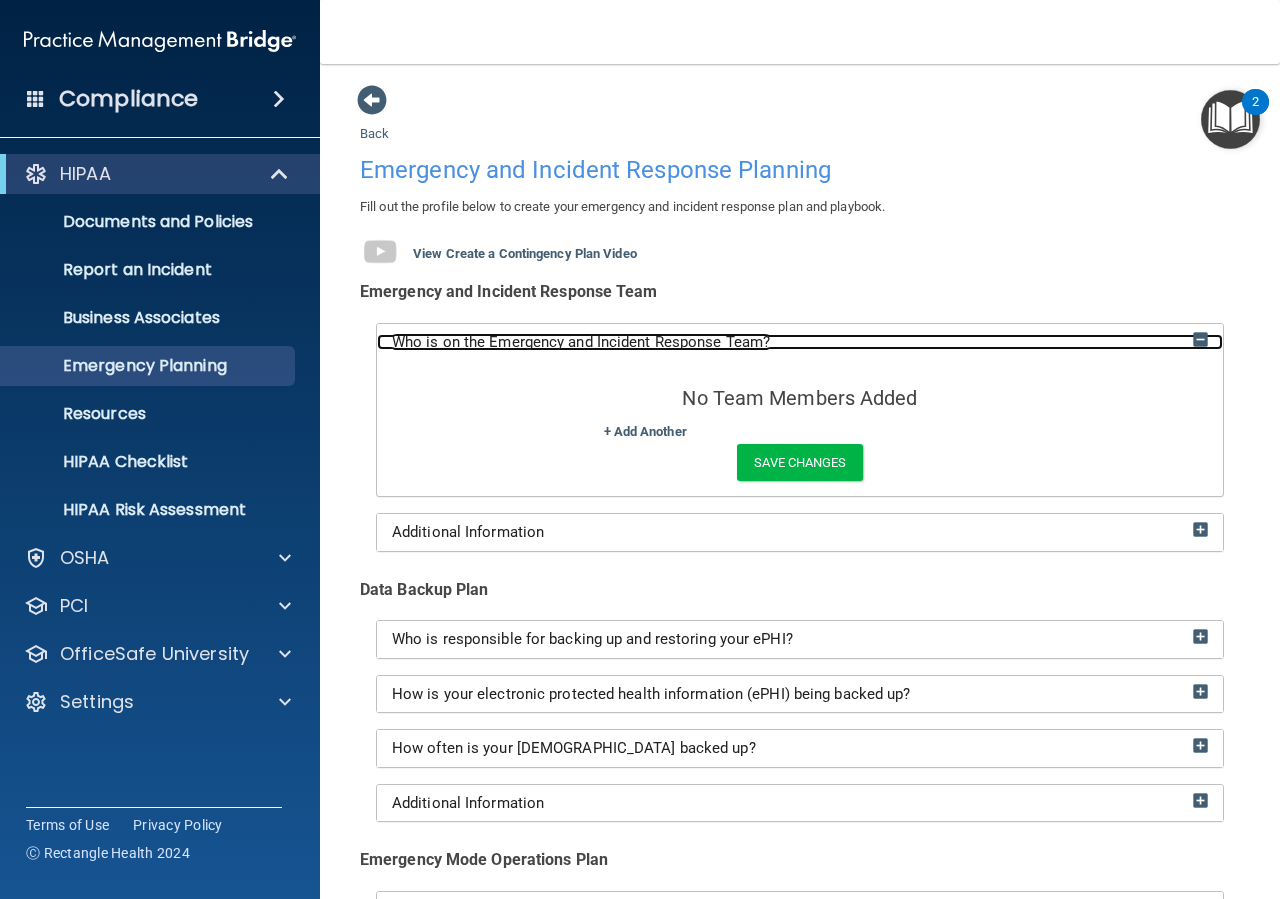click on "Who is on the Emergency and Incident Response Team?" at bounding box center (581, 342) 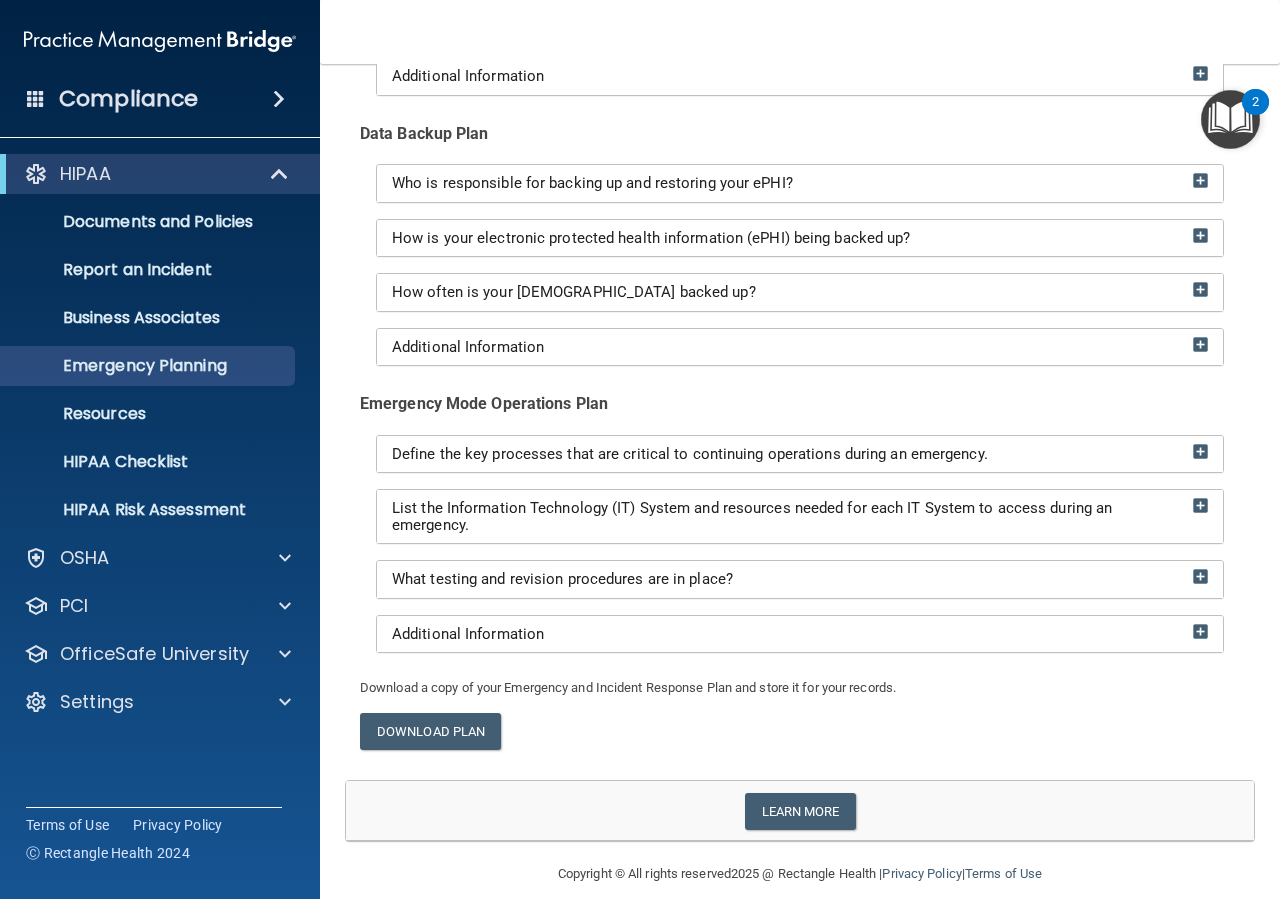 scroll, scrollTop: 343, scrollLeft: 0, axis: vertical 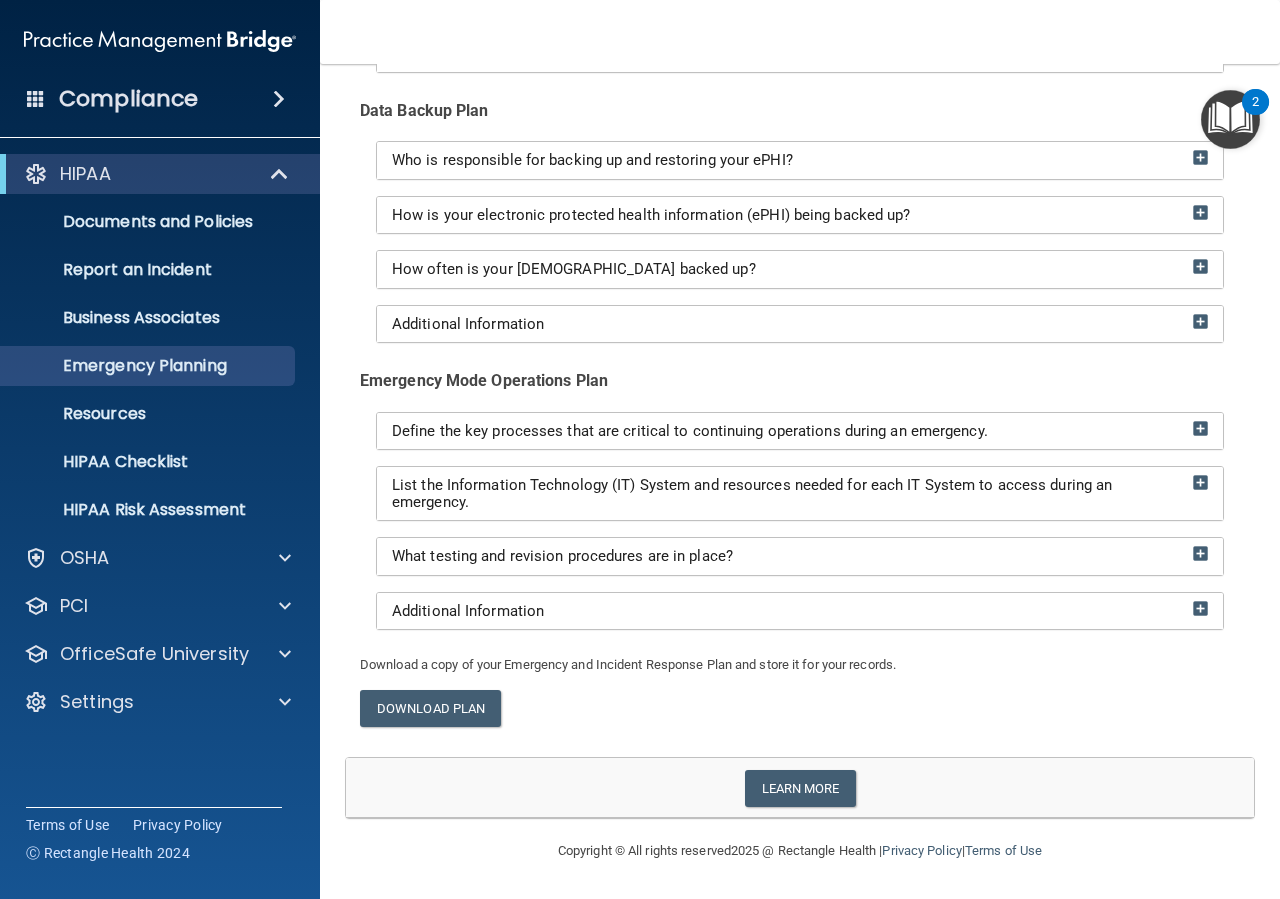 click on "What testing and revision procedures are in place?" at bounding box center (800, 556) 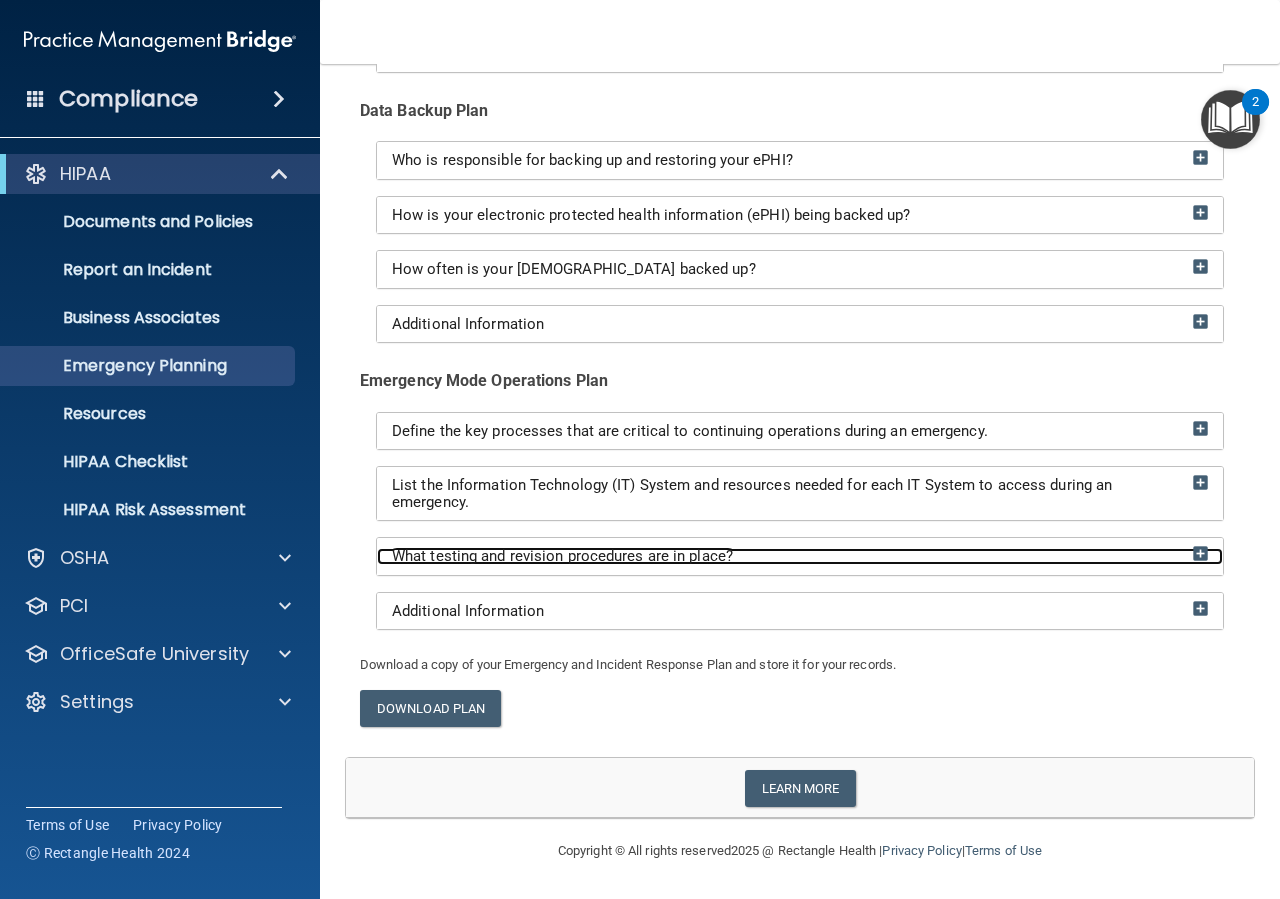 click on "What testing and revision procedures are in place?" at bounding box center [800, 556] 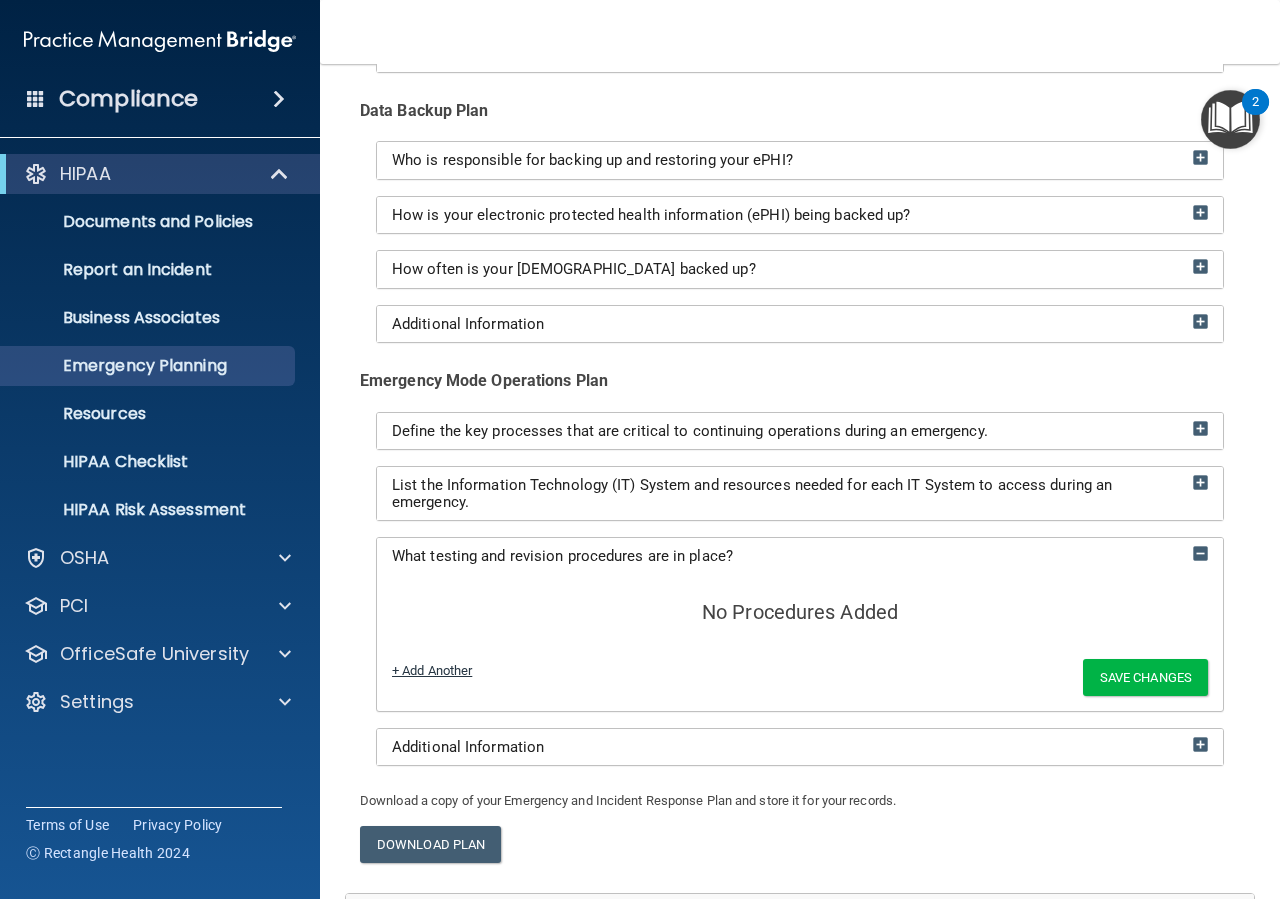 click on "+ Add Another" at bounding box center [432, 670] 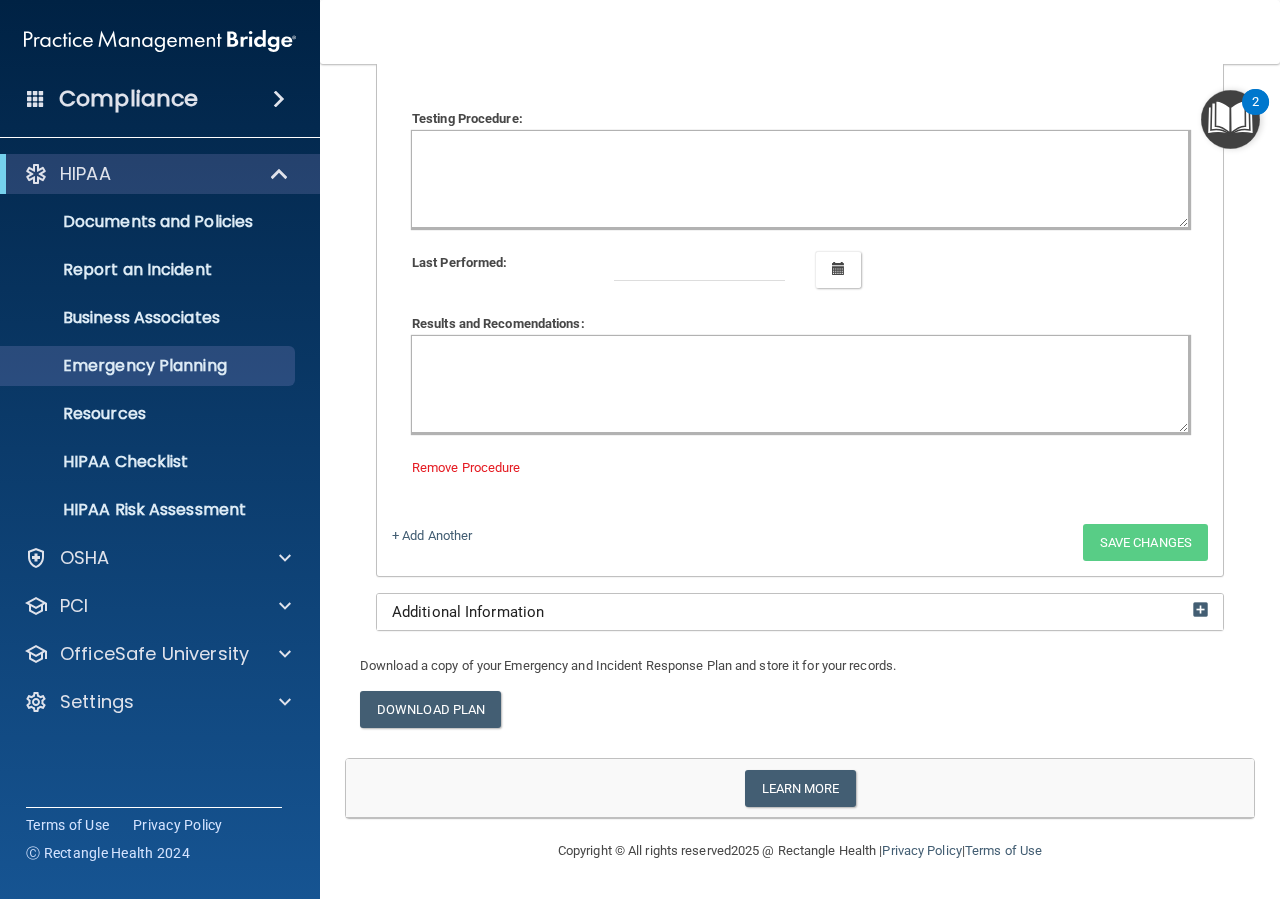 scroll, scrollTop: 217, scrollLeft: 0, axis: vertical 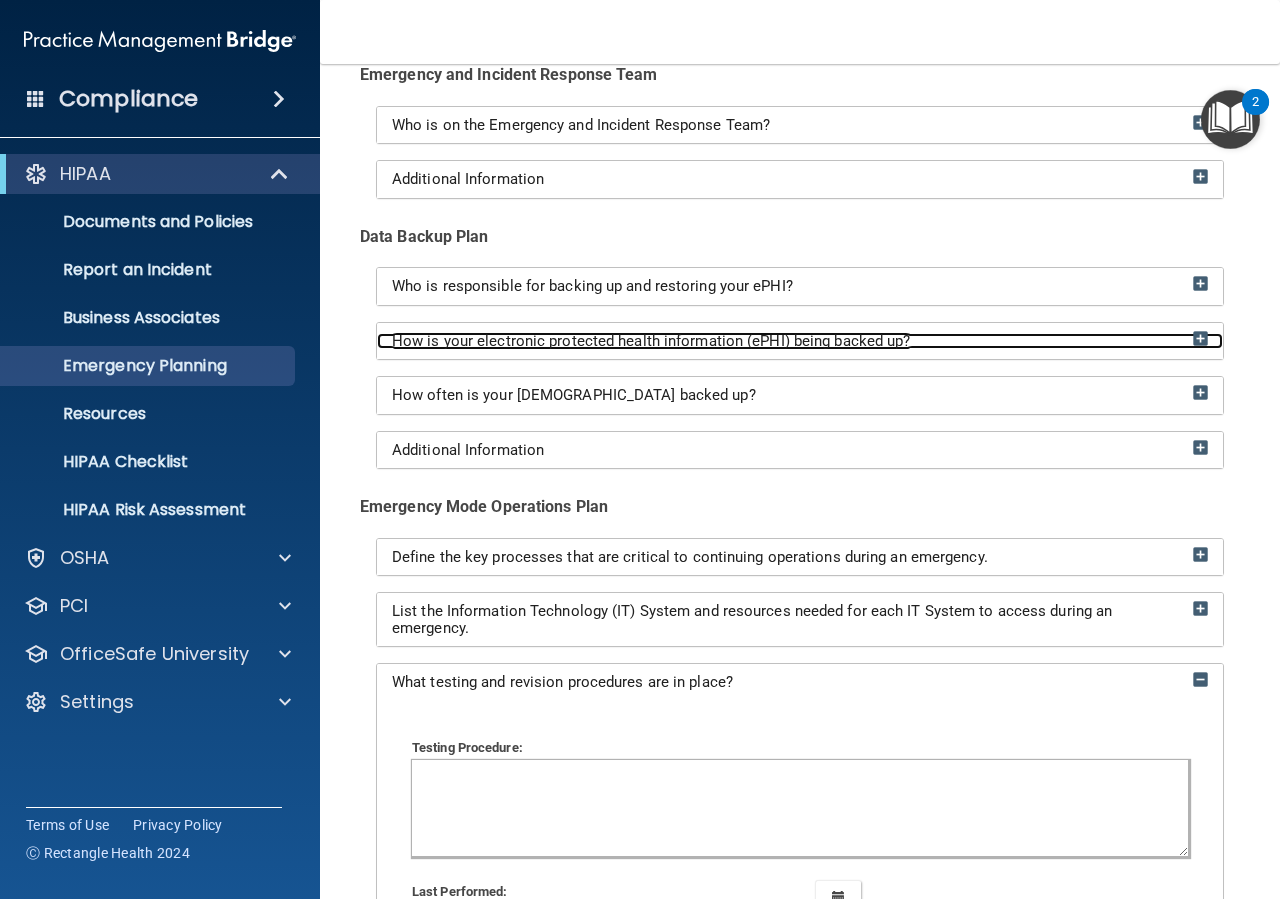 click on "How is your electronic protected health information (ePHI) being backed up?" at bounding box center [651, 341] 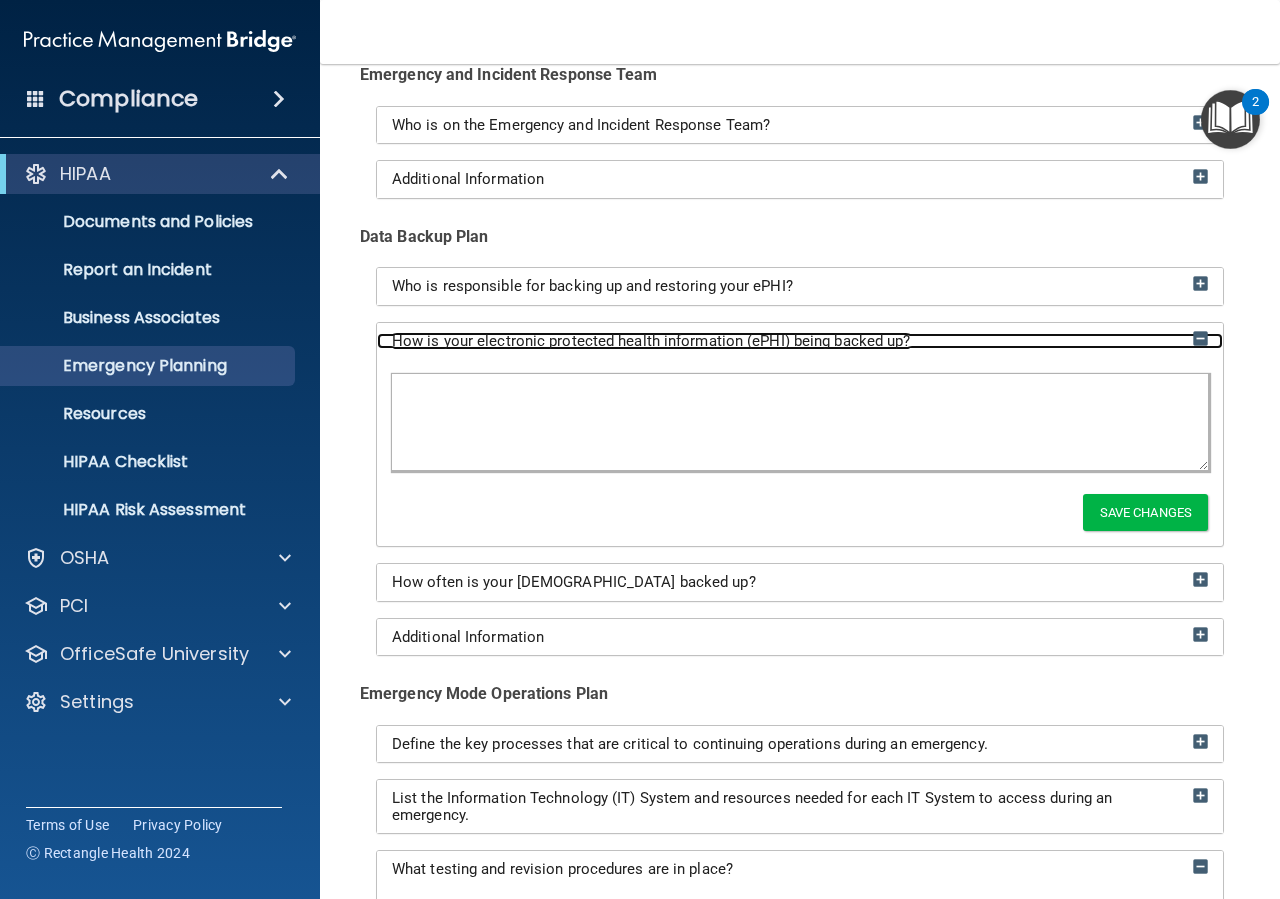 click on "How is your electronic protected health information (ePHI) being backed up?" at bounding box center (651, 341) 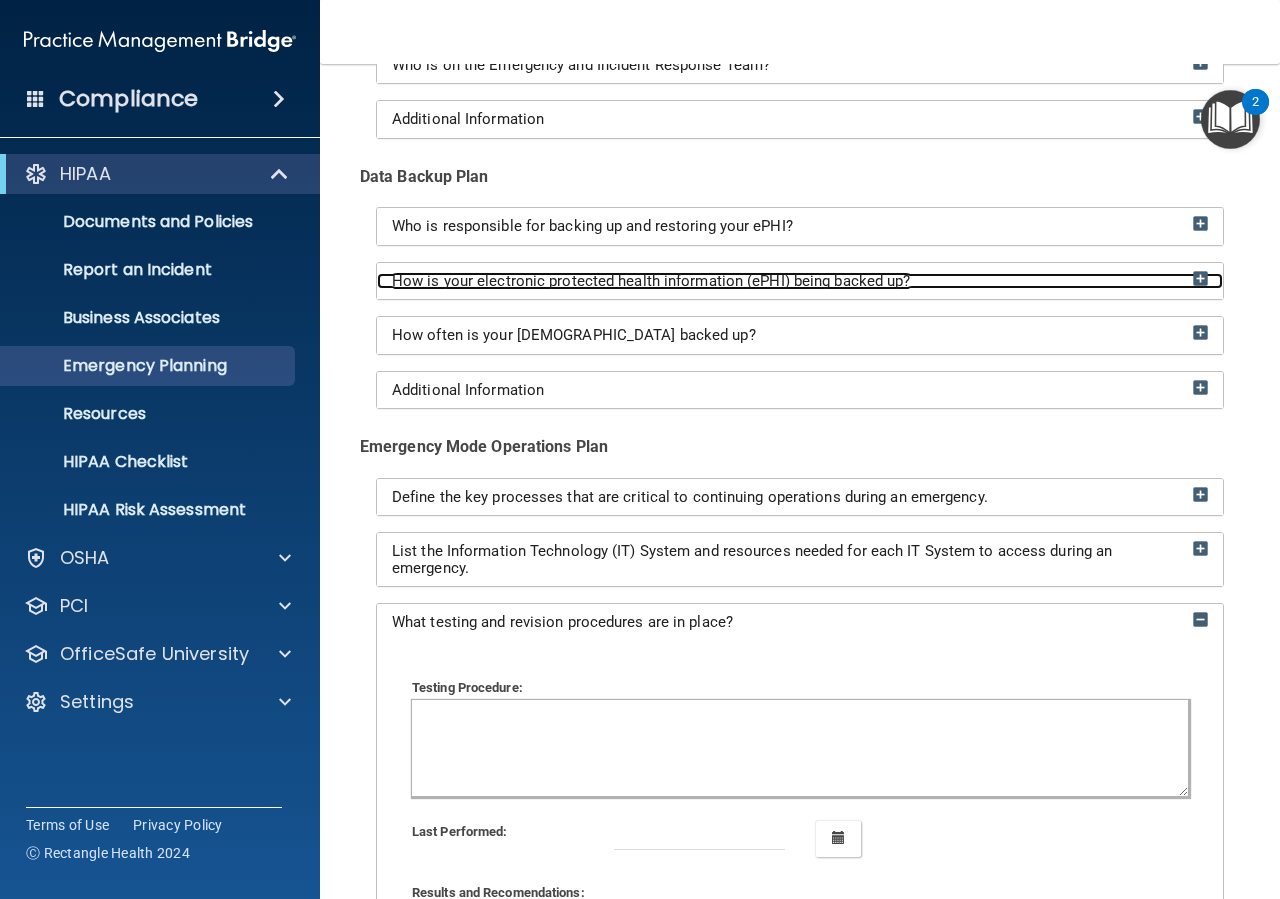 scroll, scrollTop: 127, scrollLeft: 0, axis: vertical 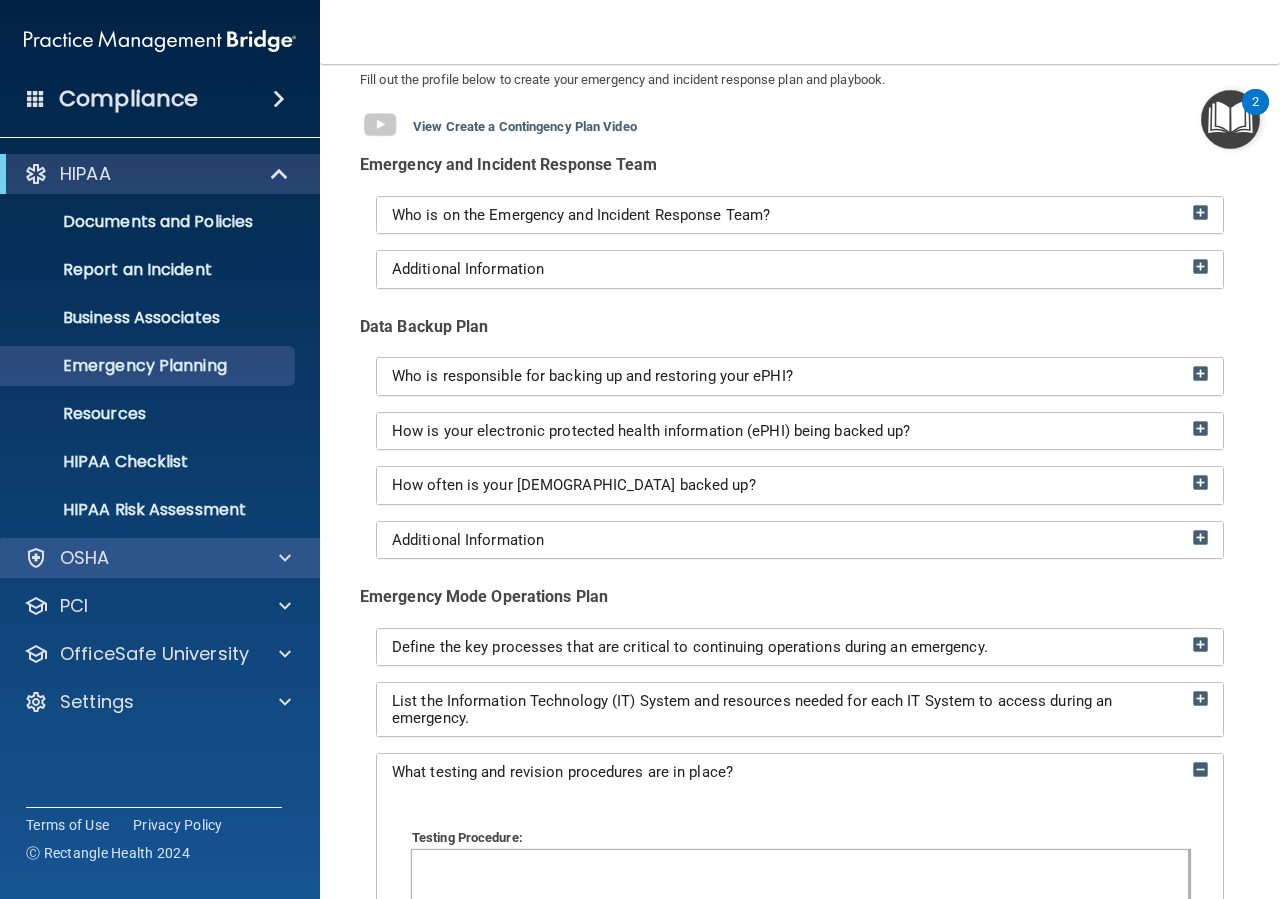 click on "OSHA" at bounding box center [160, 558] 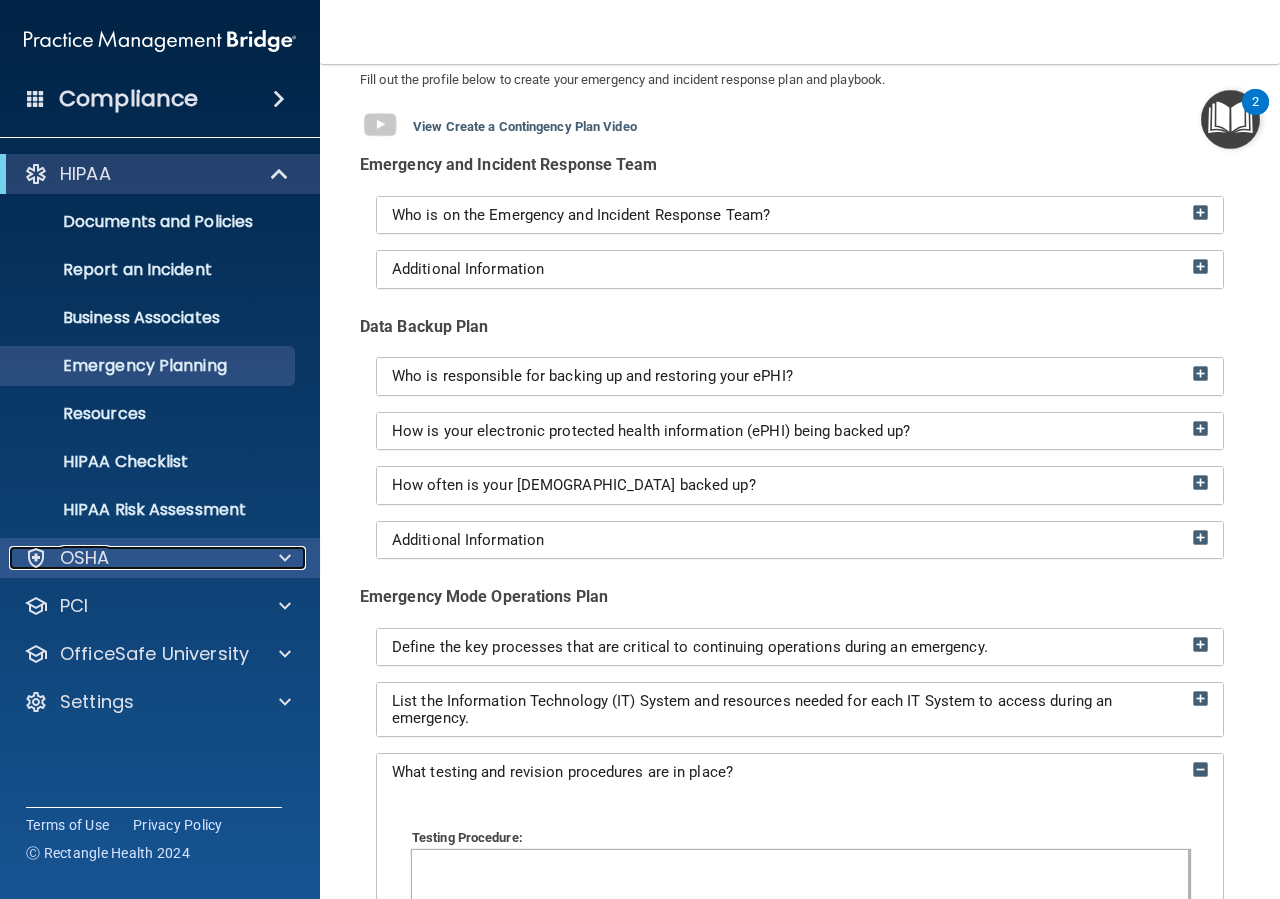 click at bounding box center [285, 558] 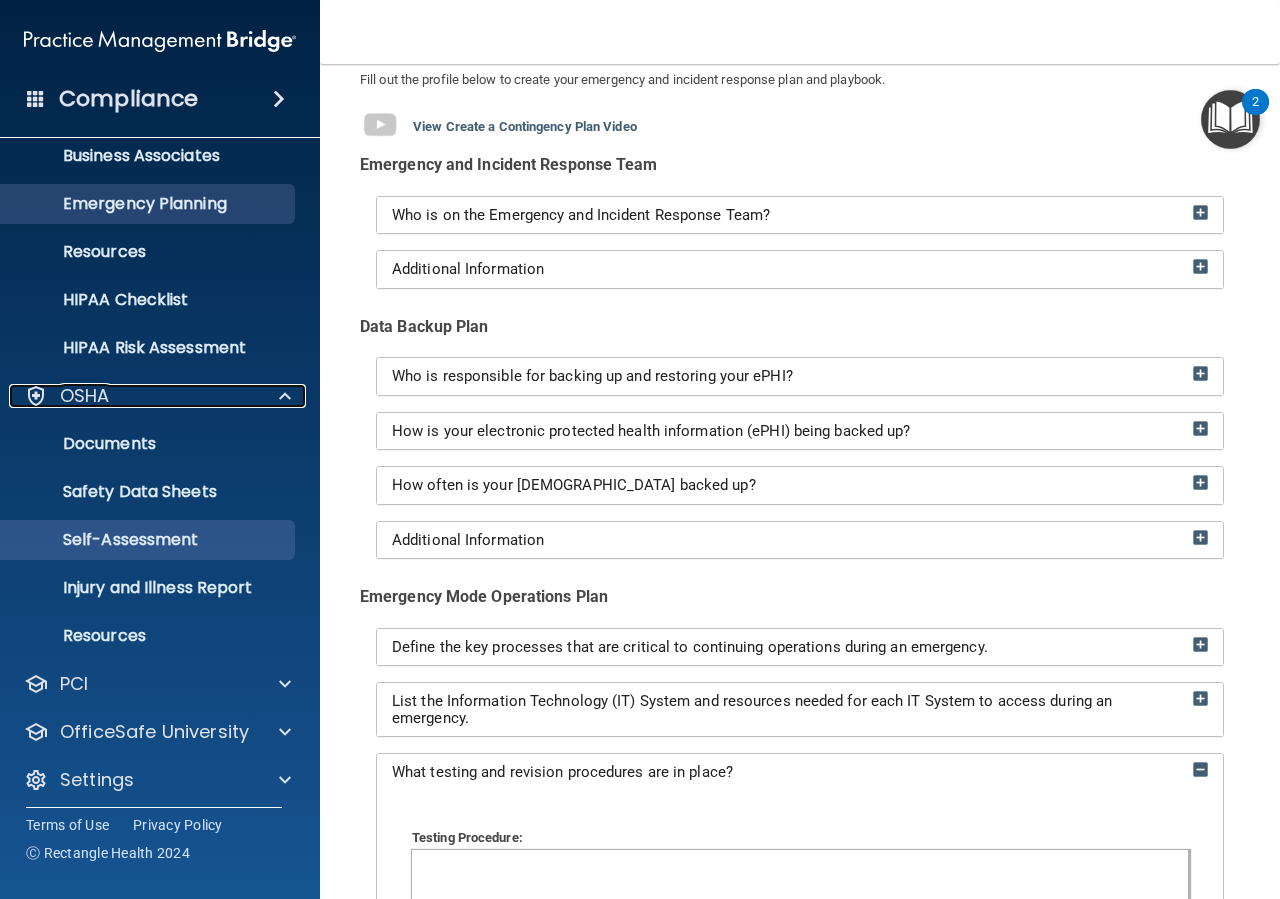 scroll, scrollTop: 171, scrollLeft: 0, axis: vertical 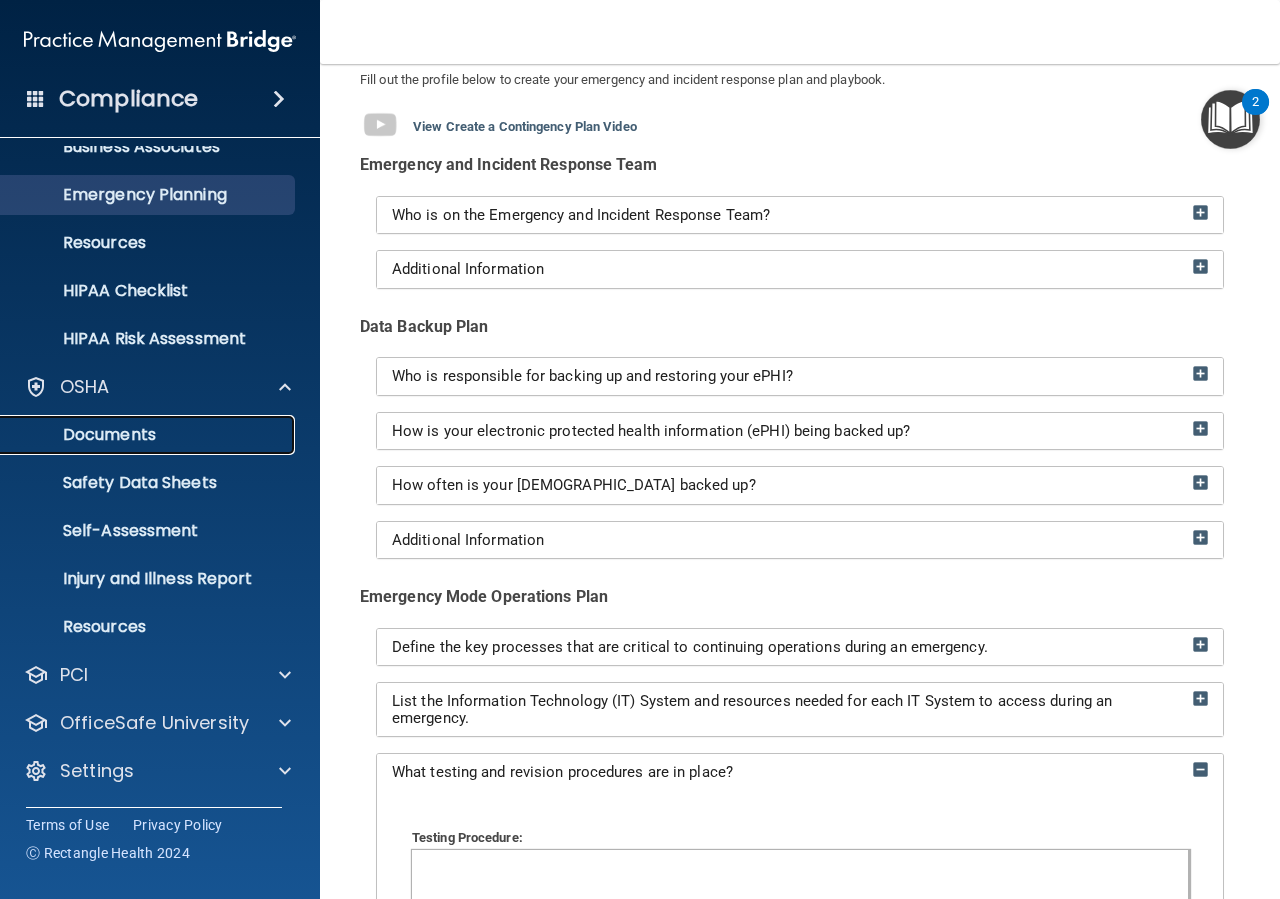click on "Documents" at bounding box center [149, 435] 